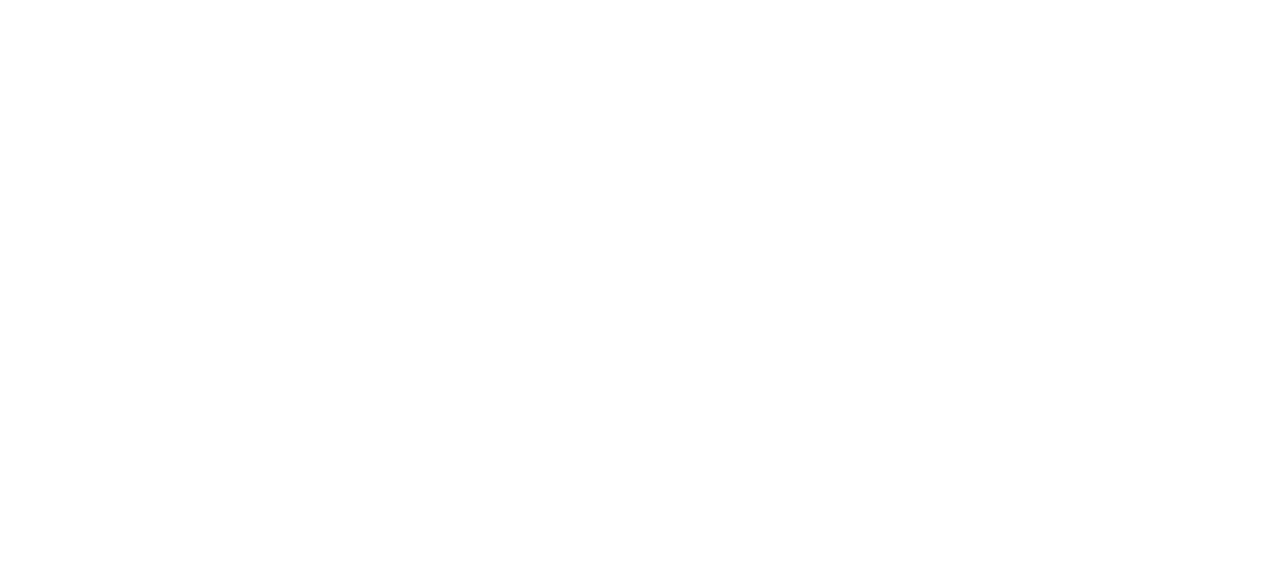 scroll, scrollTop: 0, scrollLeft: 0, axis: both 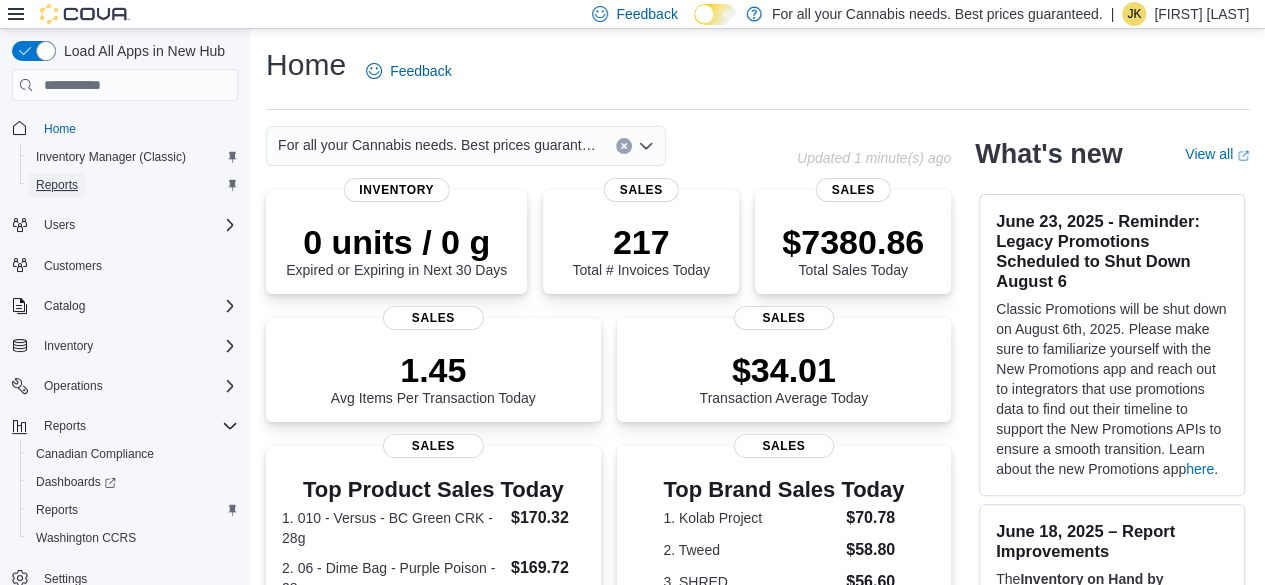 click on "Reports" at bounding box center (57, 185) 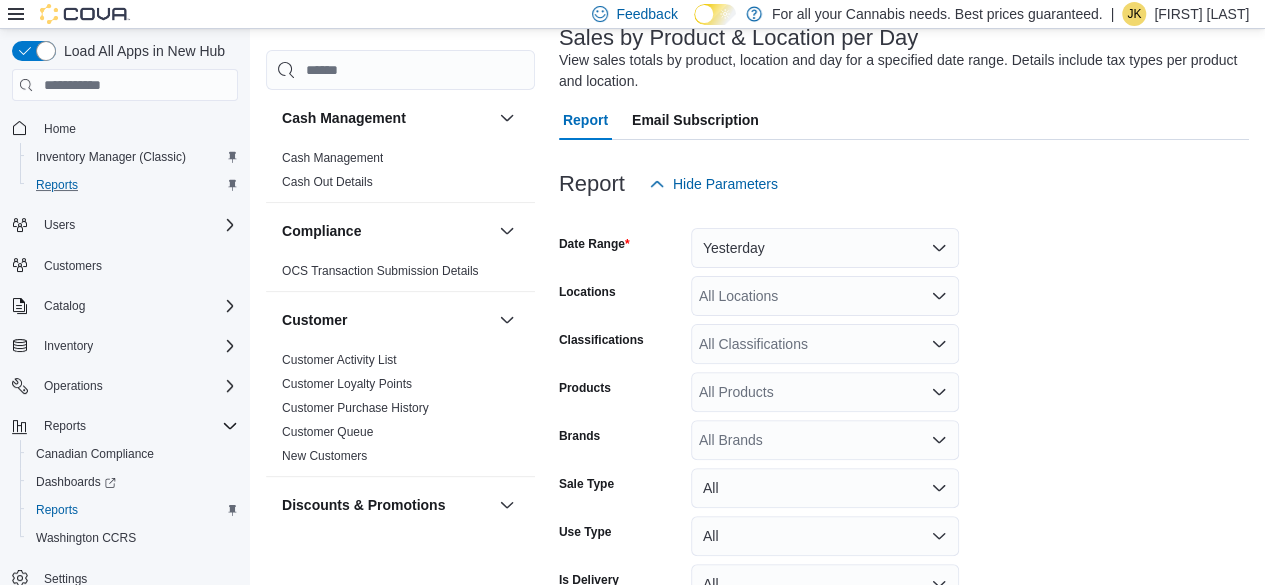 scroll, scrollTop: 164, scrollLeft: 0, axis: vertical 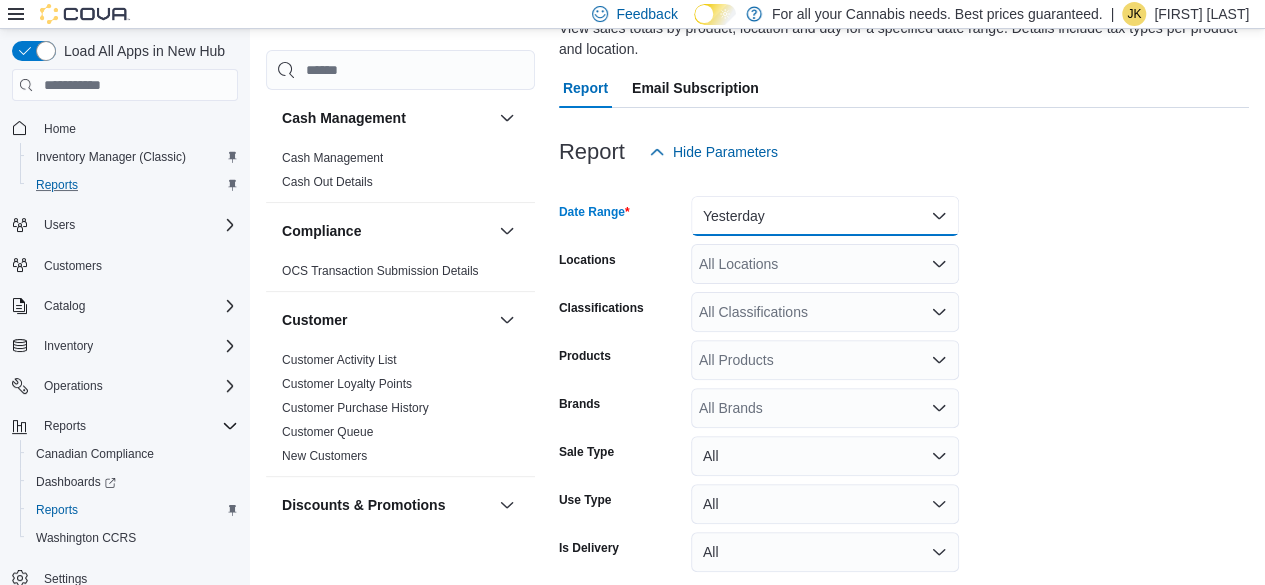 click on "Yesterday" at bounding box center (825, 216) 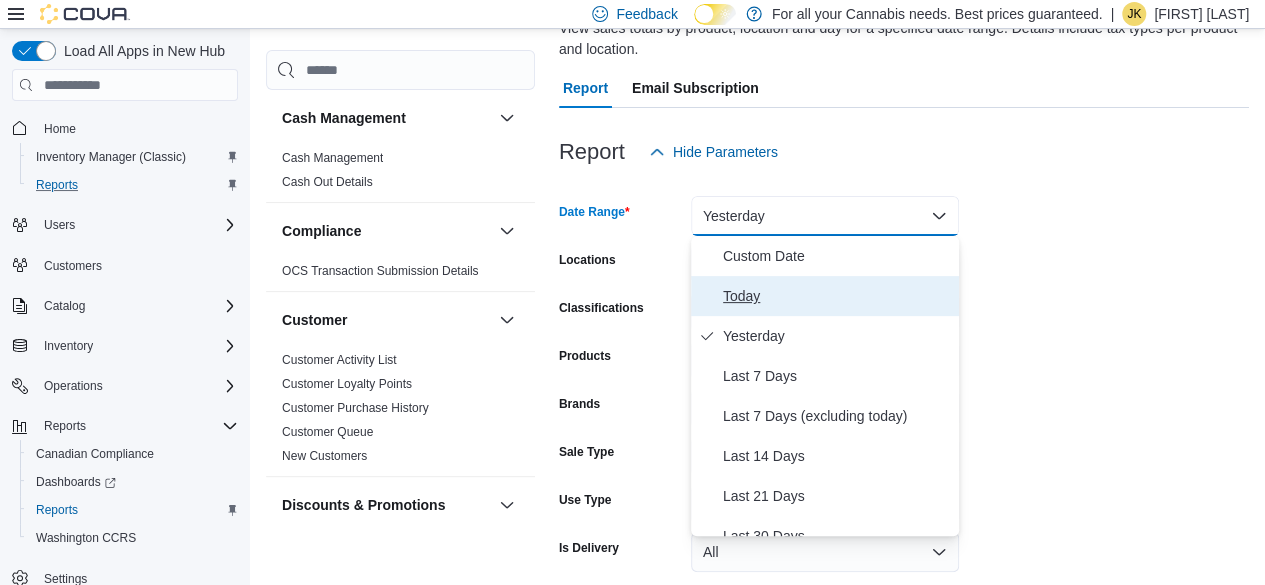 click on "Today" at bounding box center (825, 296) 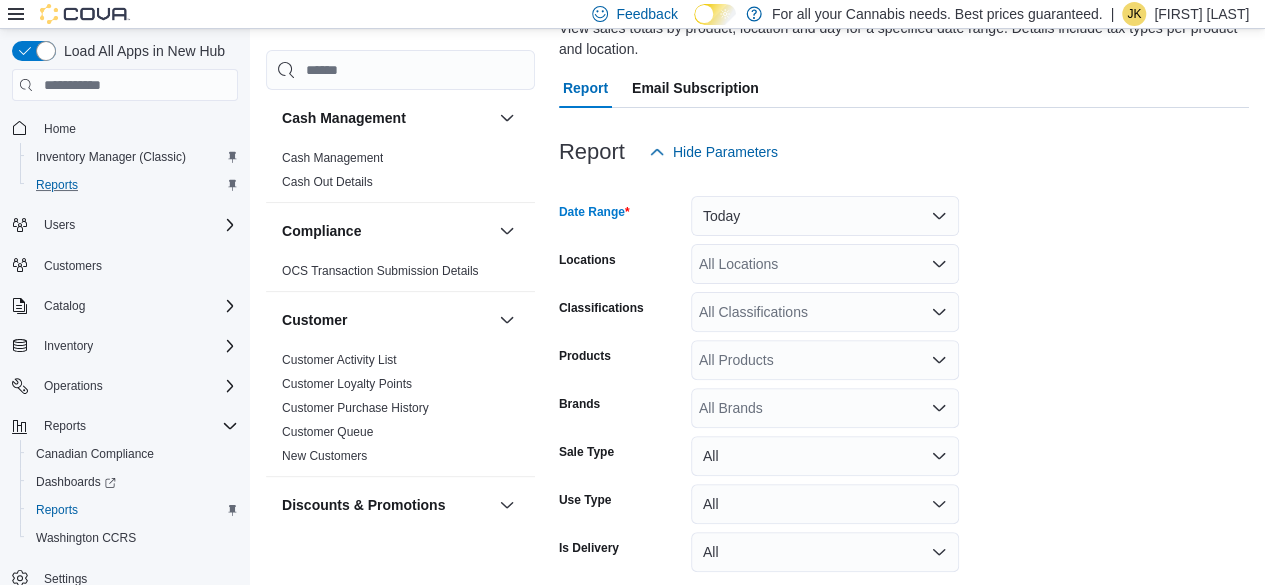 click on "All Locations" at bounding box center [825, 264] 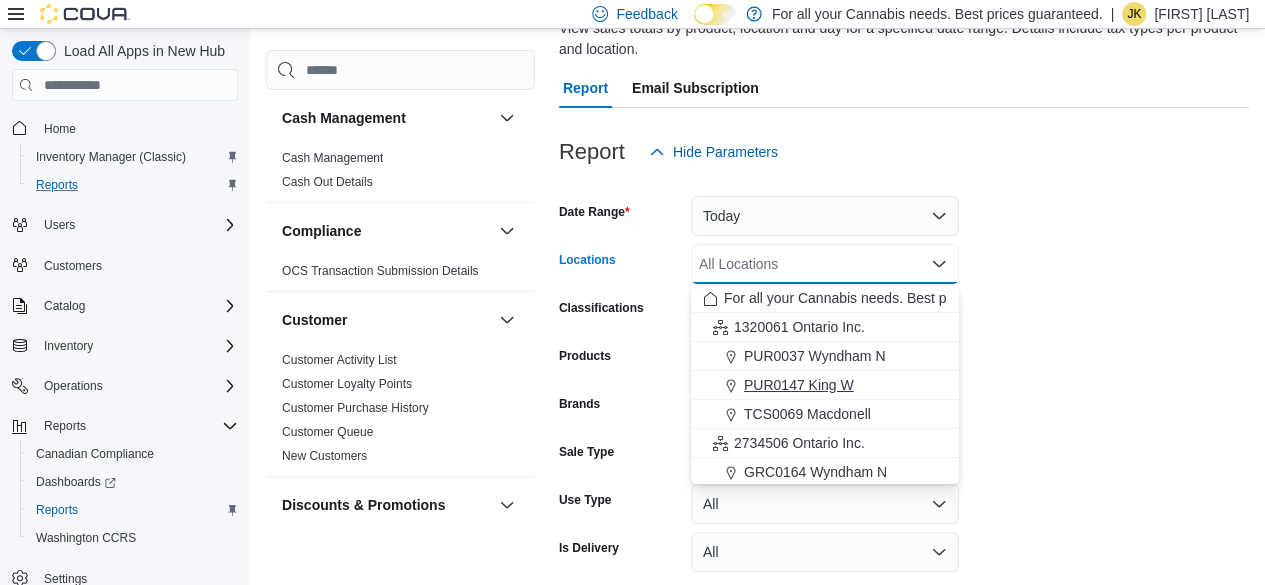 click on "PUR0147 King W" at bounding box center (825, 385) 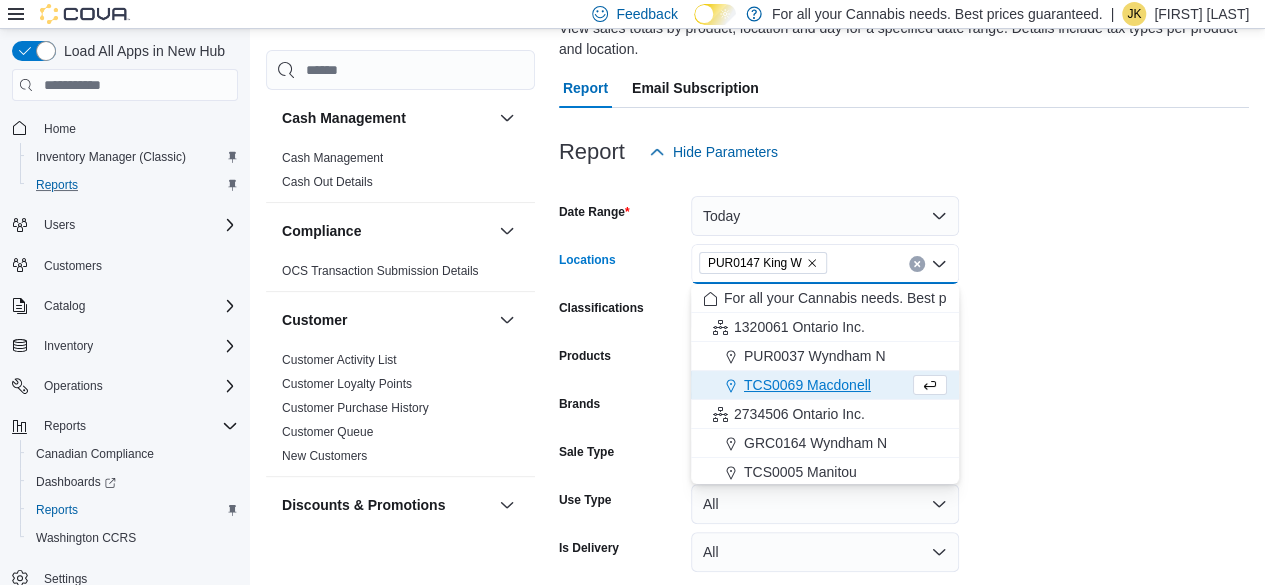 click on "Date Range Today Locations PUR0147 King W Combo box. Selected. PUR0147 King W. Press Backspace to delete PUR0147 King W. Combo box input. All Locations. Type some text or, to display a list of choices, press Down Arrow. To exit the list of choices, press Escape. Classifications All Classifications Products All Products Brands All Brands Sale Type All Use Type All Is Delivery All Export  Run Report" at bounding box center [904, 400] 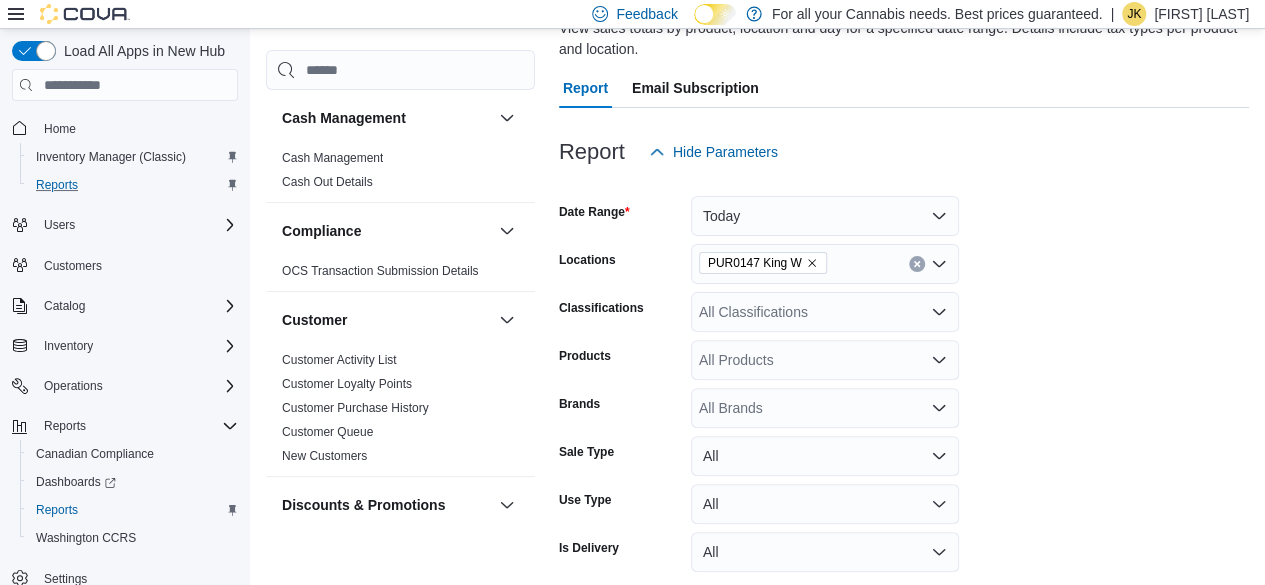scroll, scrollTop: 246, scrollLeft: 0, axis: vertical 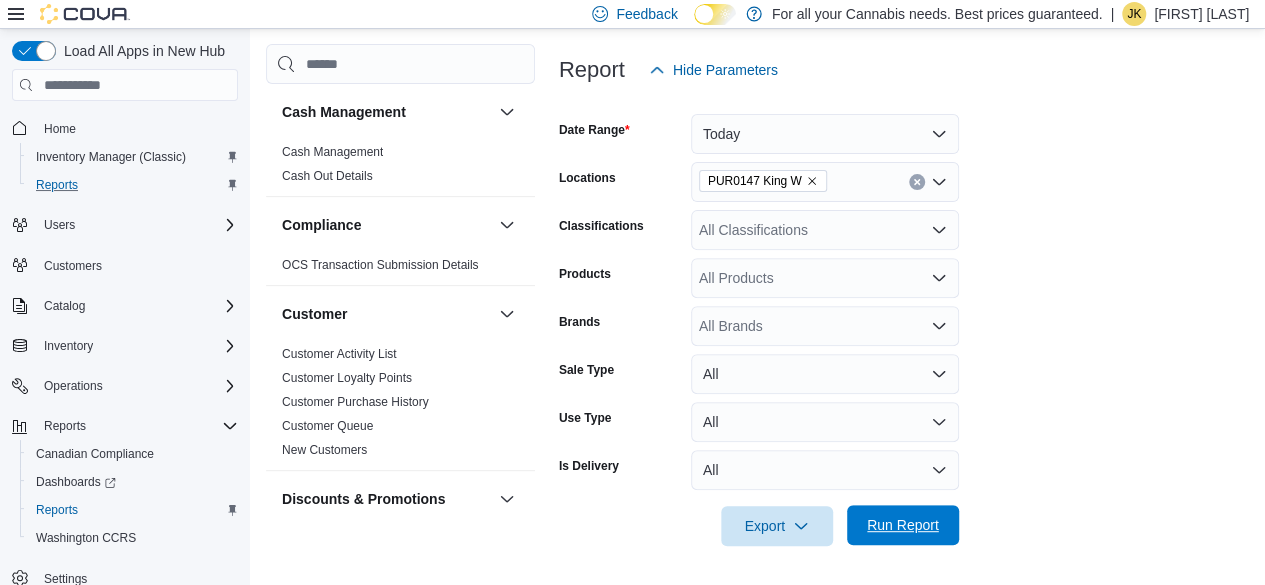 click on "Run Report" at bounding box center [903, 525] 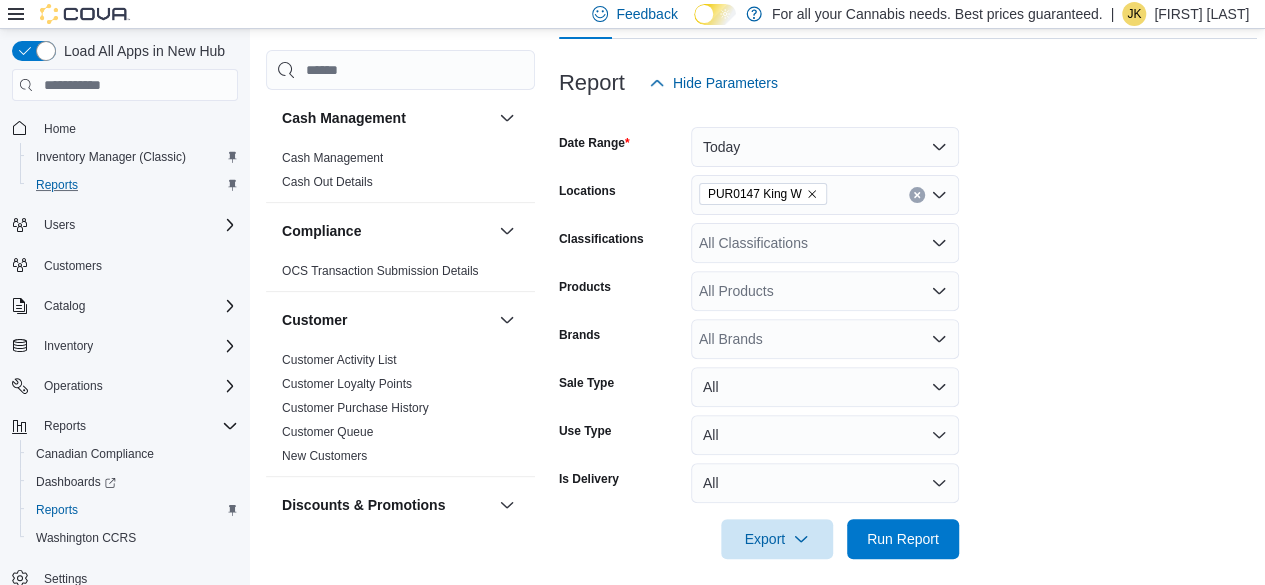 scroll, scrollTop: 90, scrollLeft: 0, axis: vertical 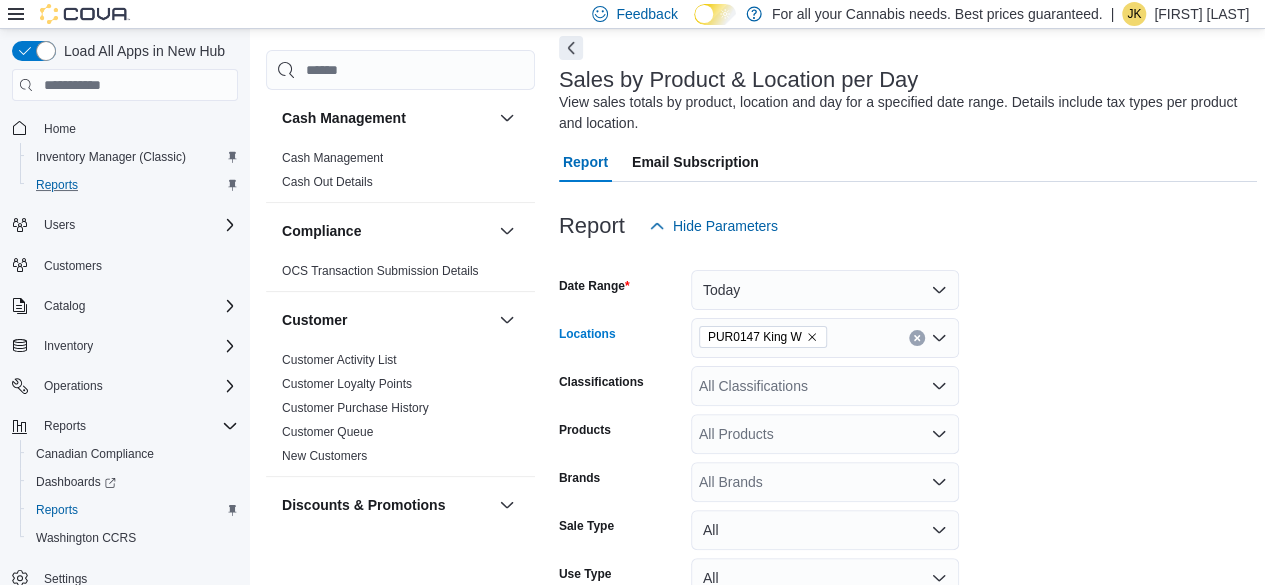 click at bounding box center (917, 338) 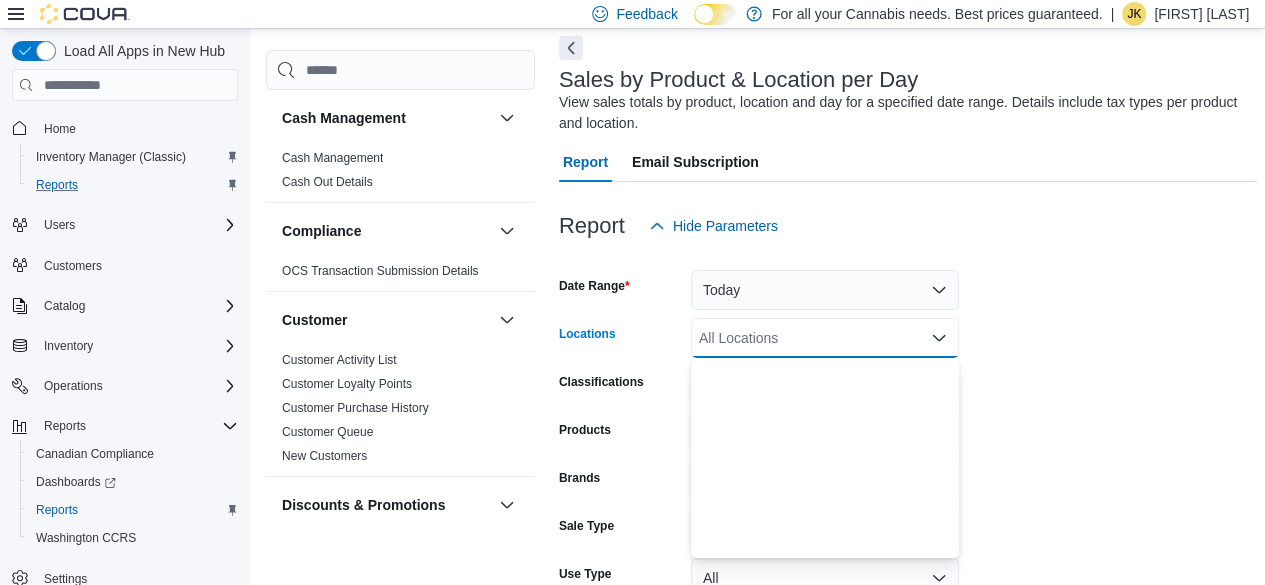 scroll, scrollTop: 264, scrollLeft: 0, axis: vertical 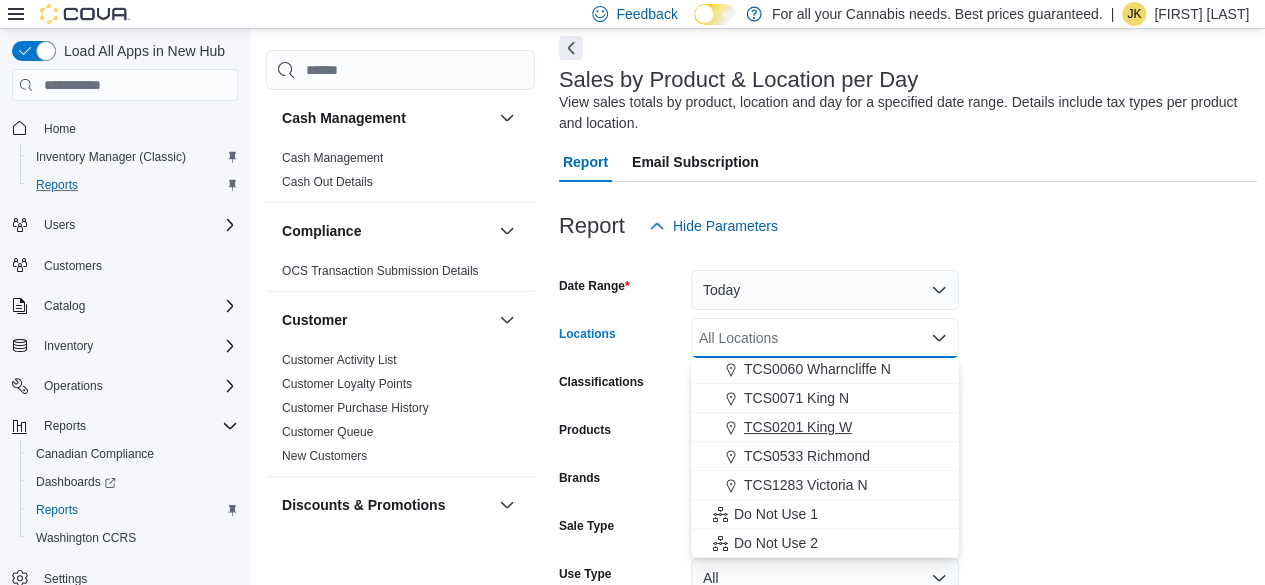 click on "TCS0201 King W" at bounding box center (798, 427) 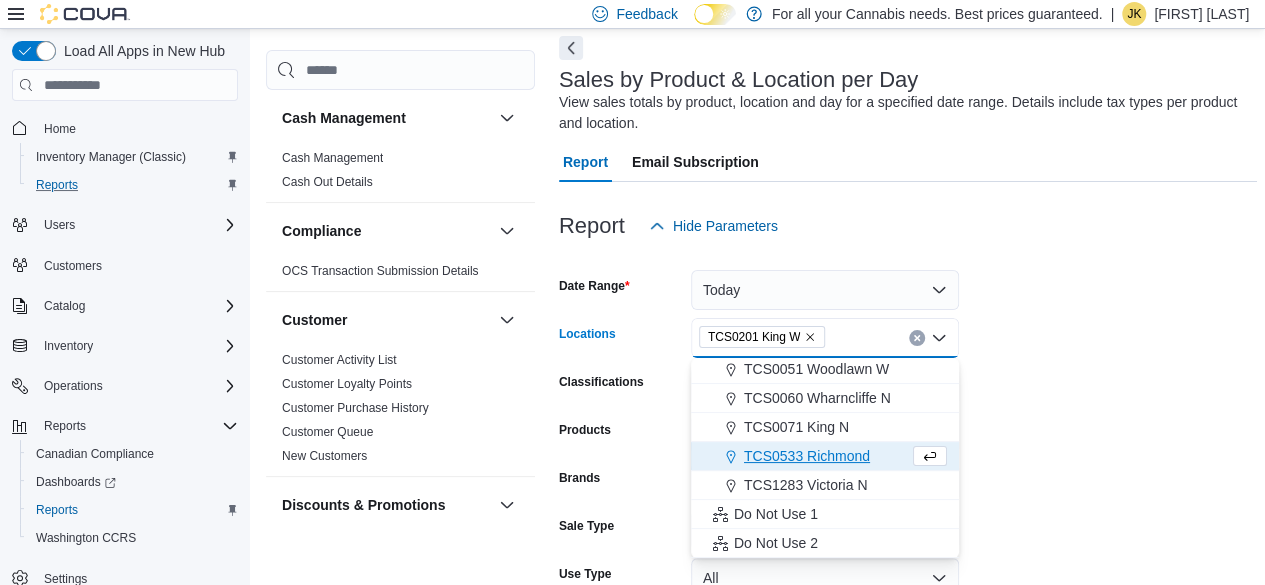 scroll, scrollTop: 235, scrollLeft: 0, axis: vertical 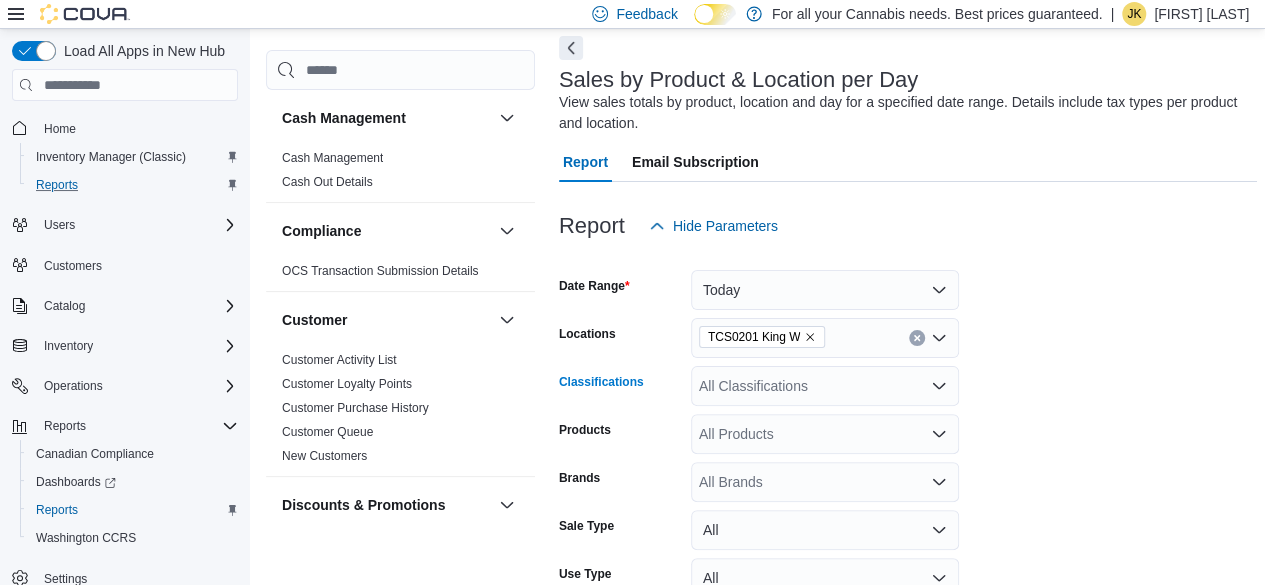click on "All Classifications" at bounding box center [825, 386] 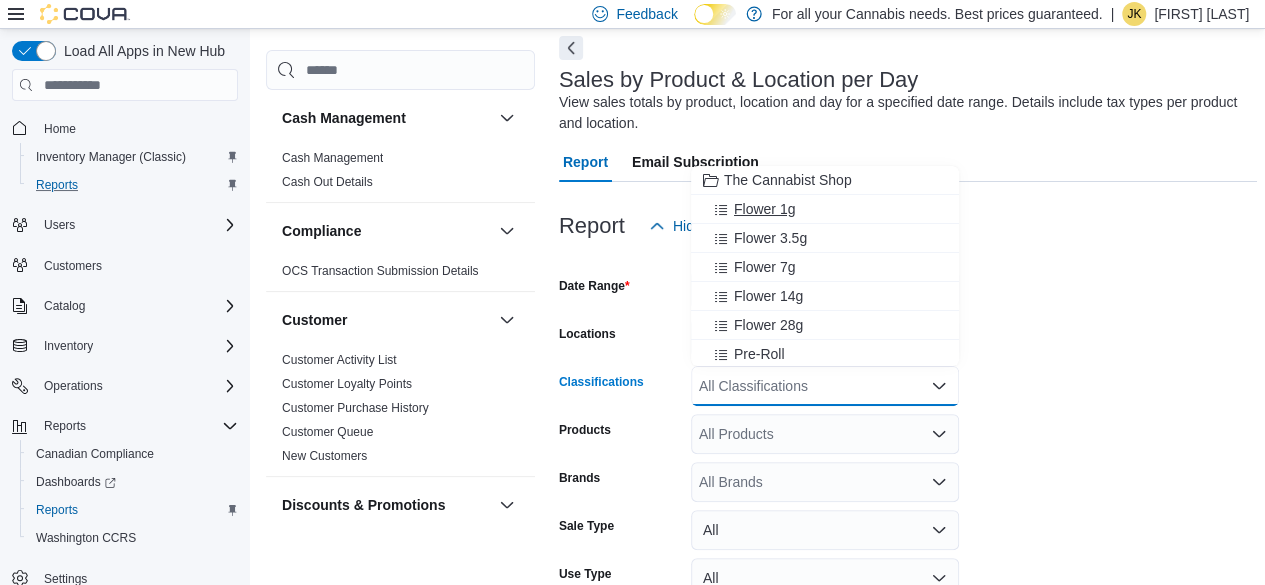 click on "Flower 1g" at bounding box center [764, 209] 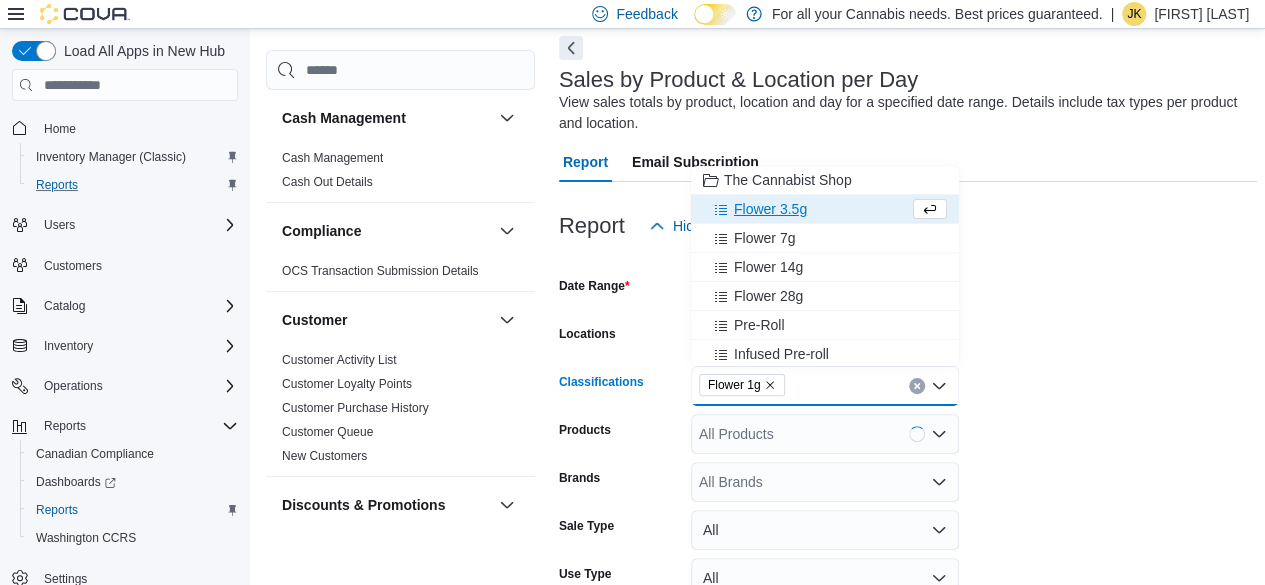 click on "Flower 3.5g" at bounding box center [770, 209] 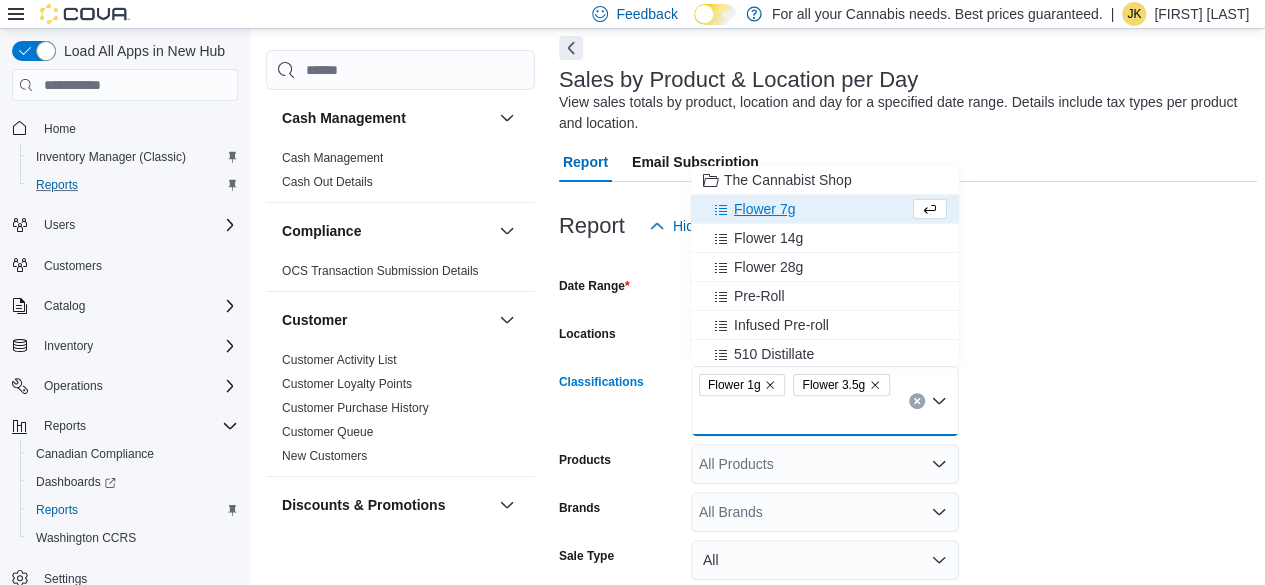 click on "Flower 7g" at bounding box center (806, 209) 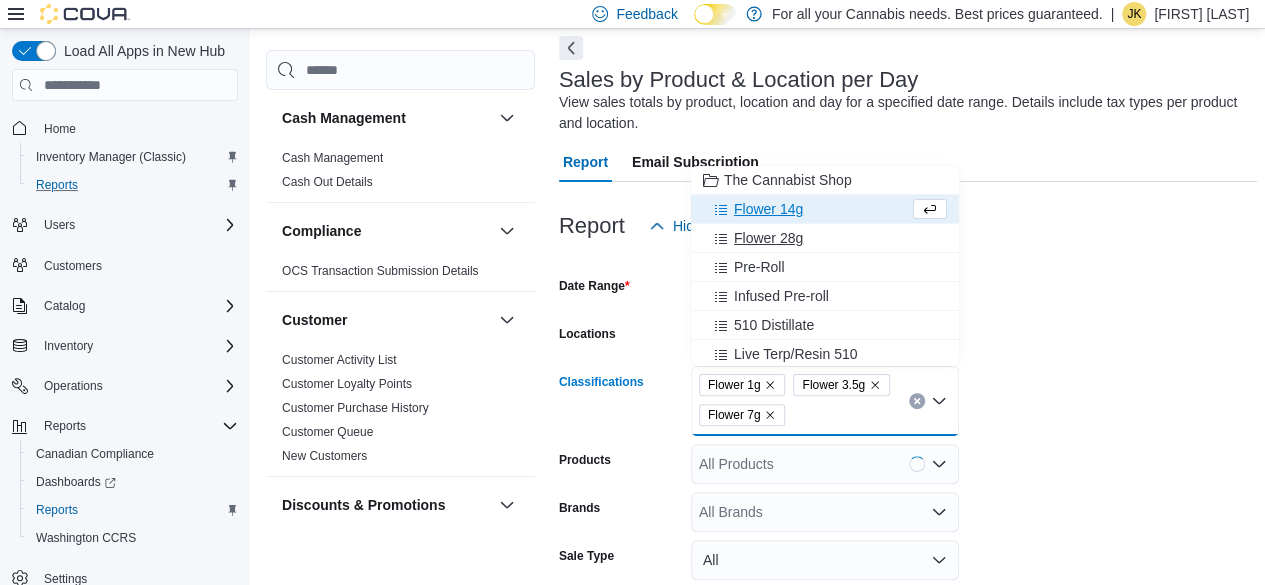 click on "Flower 28g" at bounding box center (825, 238) 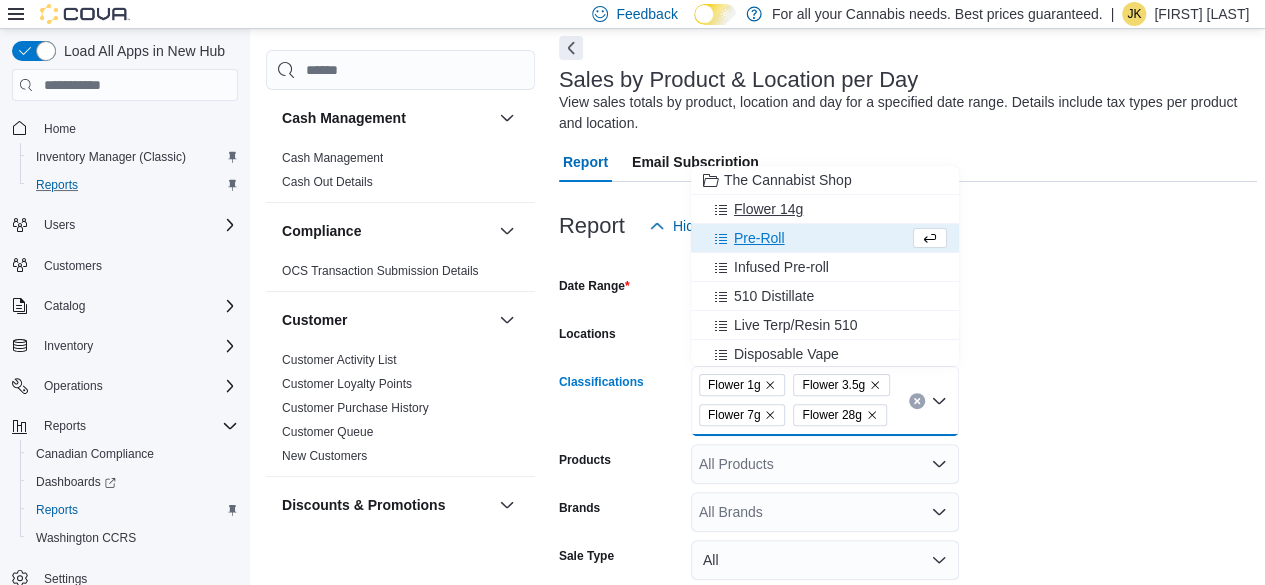 click on "Flower 14g" at bounding box center (768, 209) 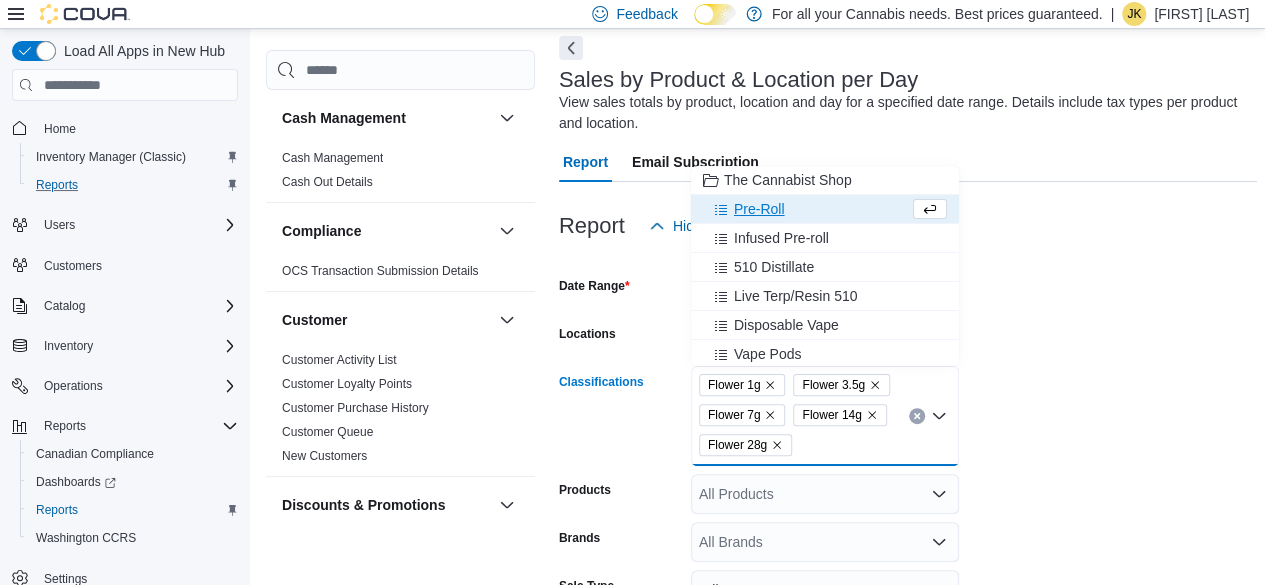 click on "Date Range Today Locations TCS0201 King W Classifications Flower 1g Flower 3.5g Flower 7g Flower 14g Flower 28g Combo box. Selected. Flower 1g, Flower 3.5g, Flower 7g, Flower 14g, Flower 28g. Press Backspace to delete Flower 28g. Combo box input. All Classifications. Type some text or, to display a list of choices, press Down Arrow. To exit the list of choices, press Escape. Products All Products Brands All Brands Sale Type All Use Type All Is Delivery All Export  Run Report" at bounding box center (908, 504) 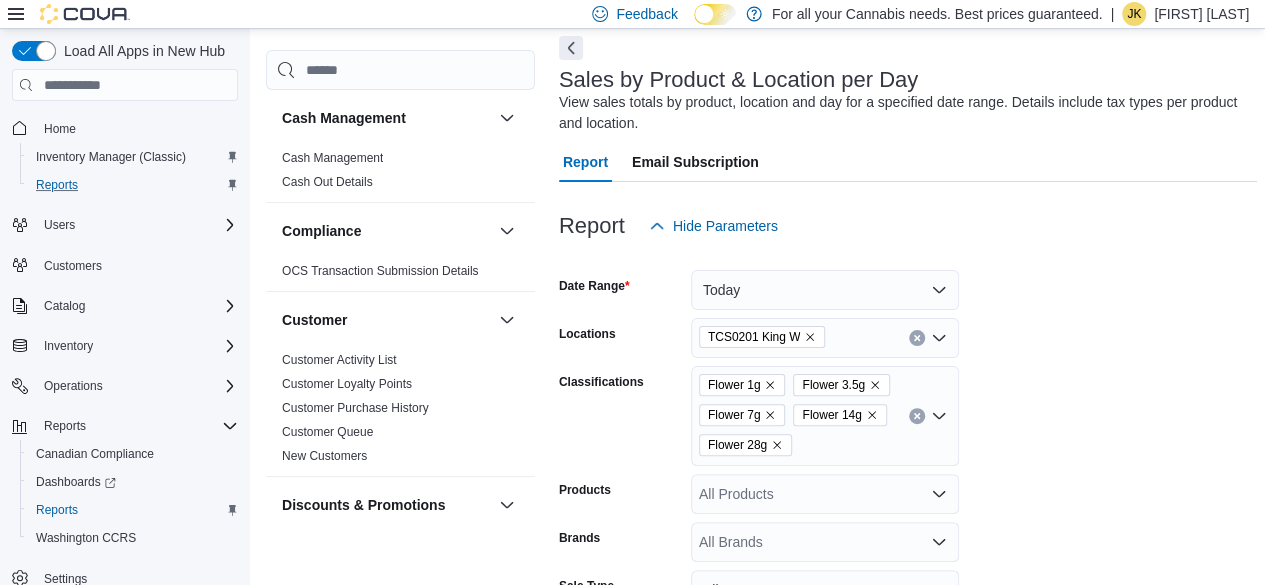 scroll, scrollTop: 378, scrollLeft: 0, axis: vertical 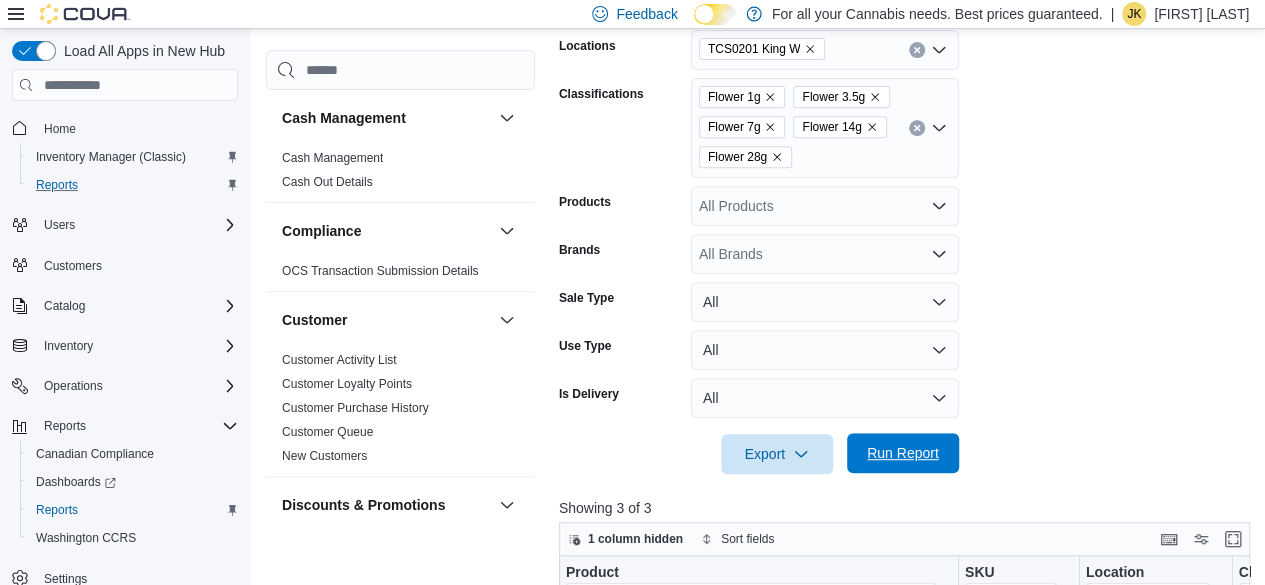 click on "Run Report" at bounding box center (903, 453) 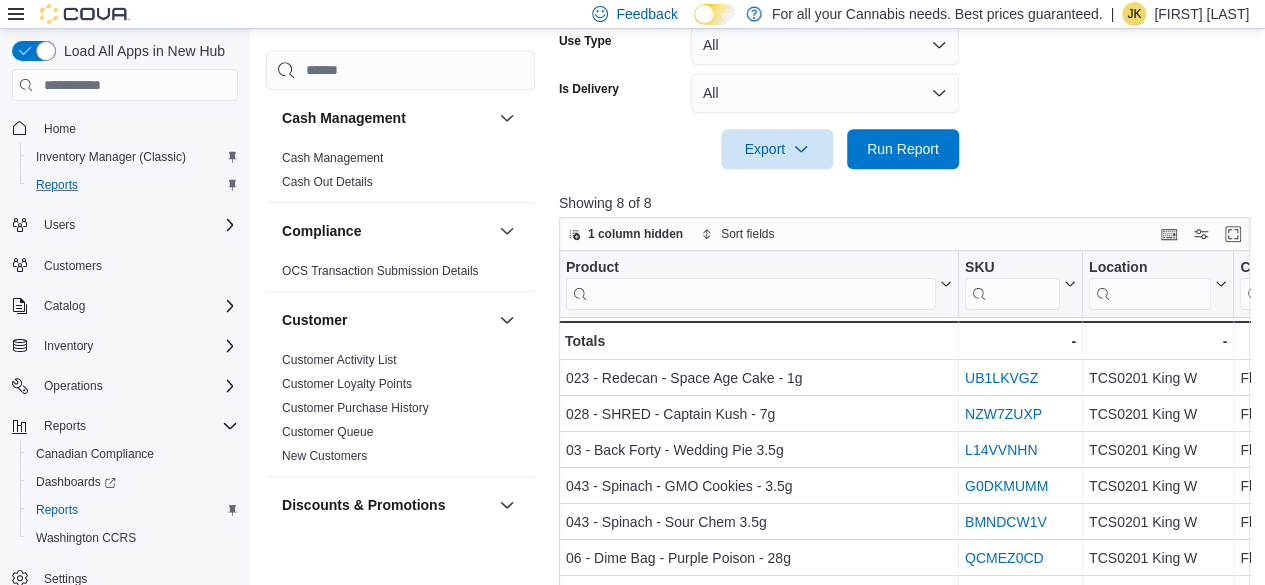 scroll, scrollTop: 700, scrollLeft: 0, axis: vertical 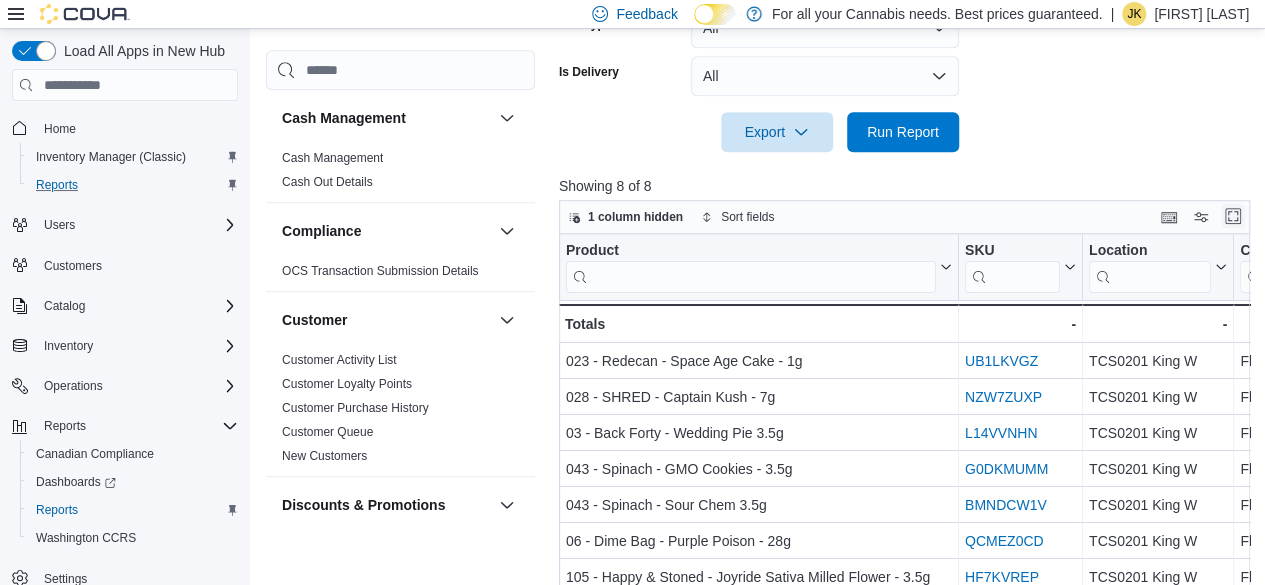 click at bounding box center (1233, 216) 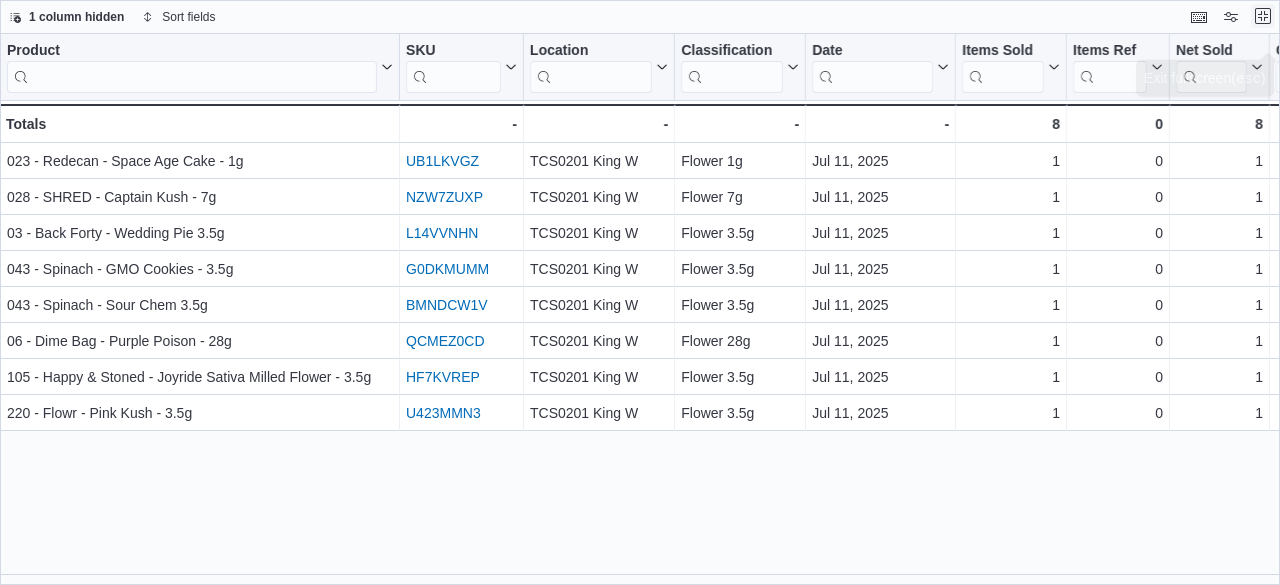 click at bounding box center [1263, 16] 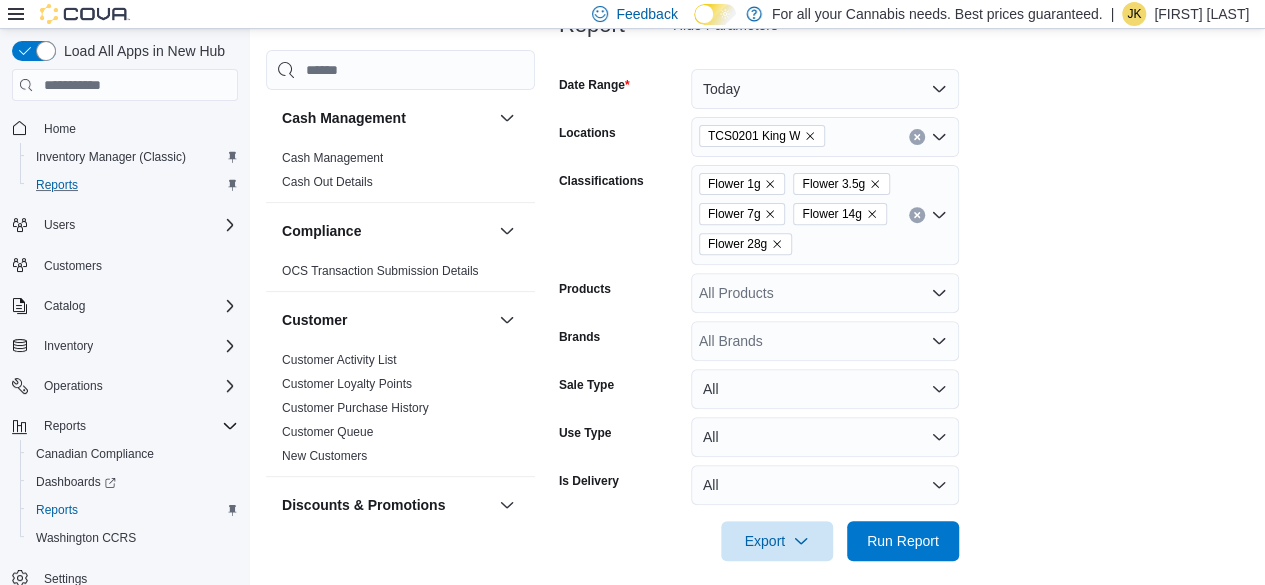 scroll, scrollTop: 352, scrollLeft: 0, axis: vertical 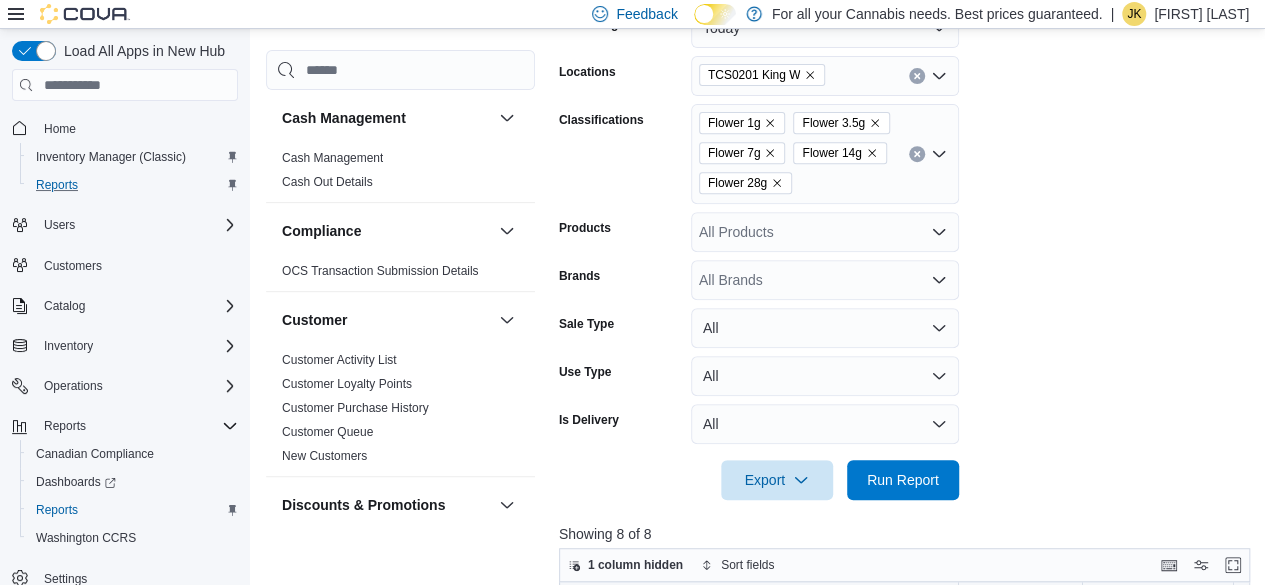 click at bounding box center [917, 154] 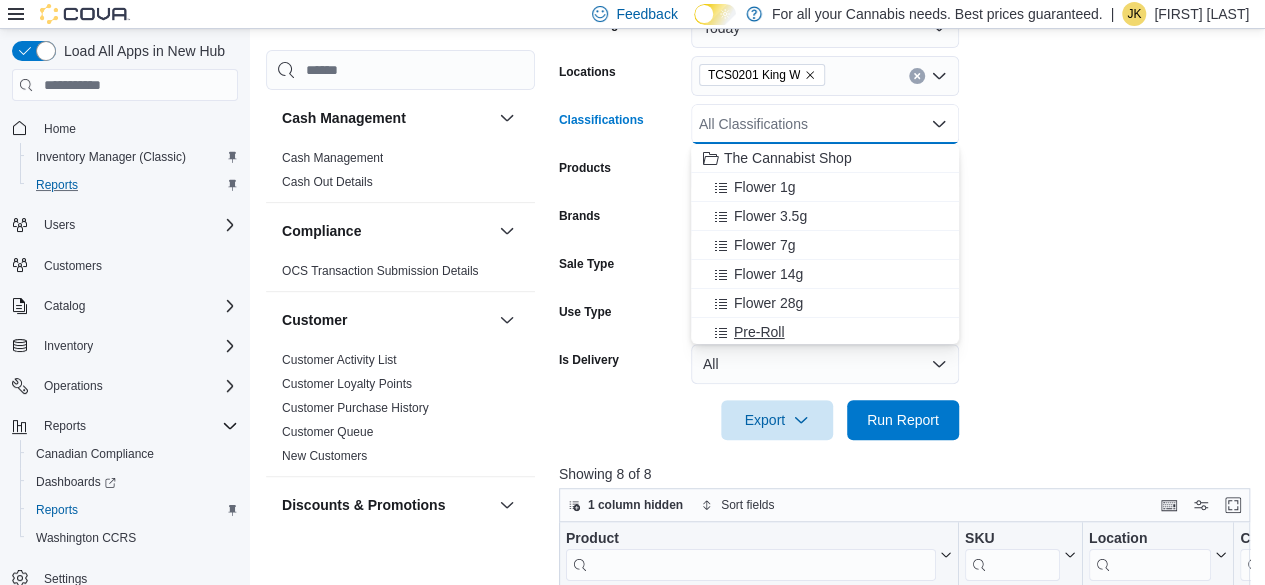 click on "Pre-Roll" at bounding box center [825, 332] 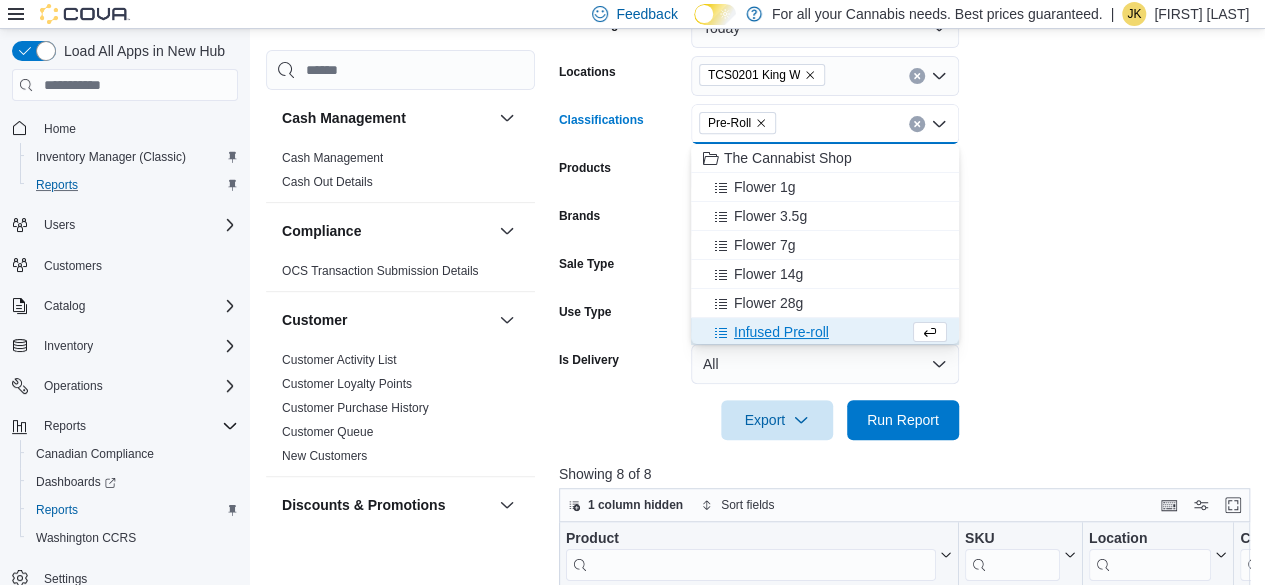 scroll, scrollTop: 3, scrollLeft: 0, axis: vertical 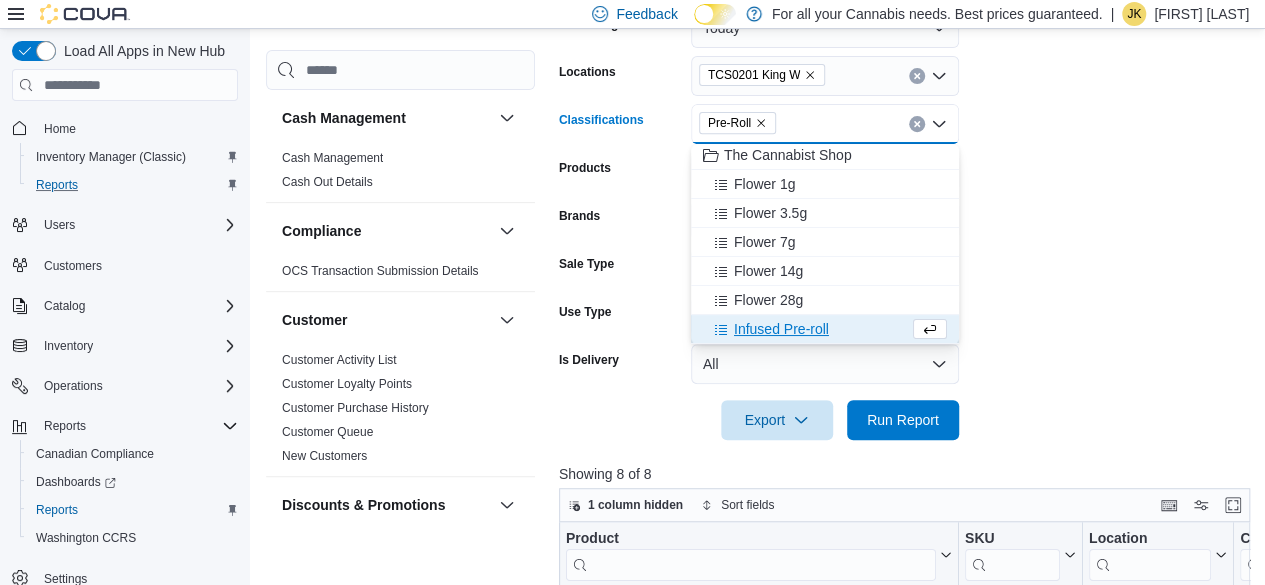 click on "Infused Pre-roll" at bounding box center [806, 329] 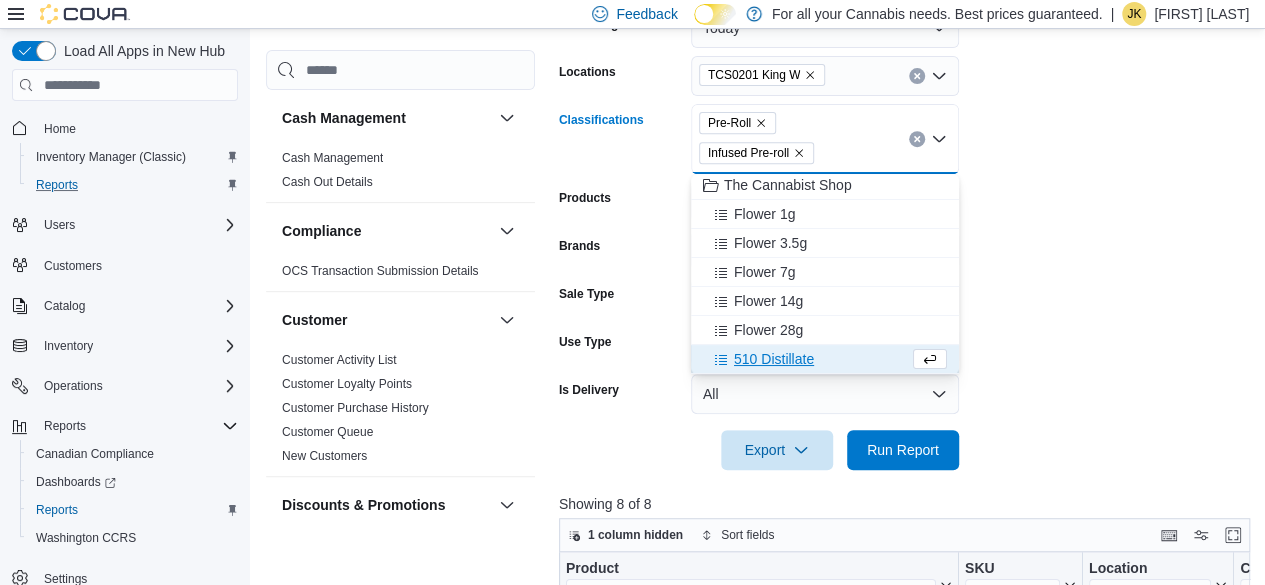 click on "Date Range Today Locations TCS0201 King W Classifications Pre-Roll Infused Pre-roll Combo box. Selected. Pre-Roll, Infused Pre-roll. Press Backspace to delete Infused Pre-roll. Combo box input. All Classifications. Type some text or, to display a list of choices, press Down Arrow. To exit the list of choices, press Escape. Products All Products Brands All Brands Sale Type All Use Type All Is Delivery All Export  Run Report" at bounding box center (908, 227) 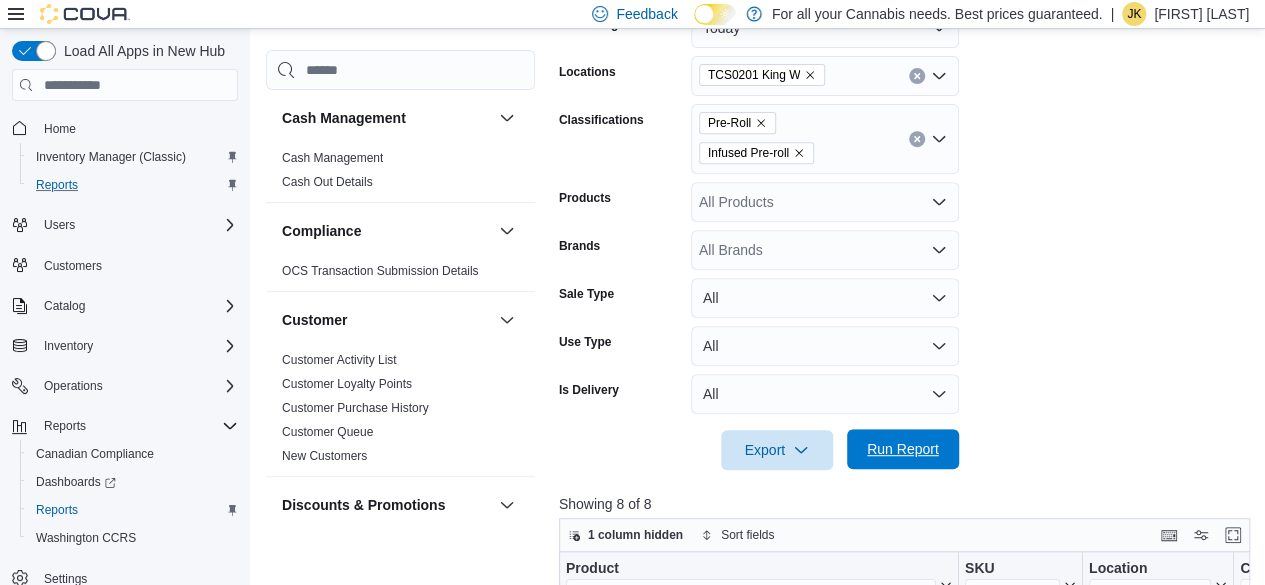 click on "Run Report" at bounding box center [903, 449] 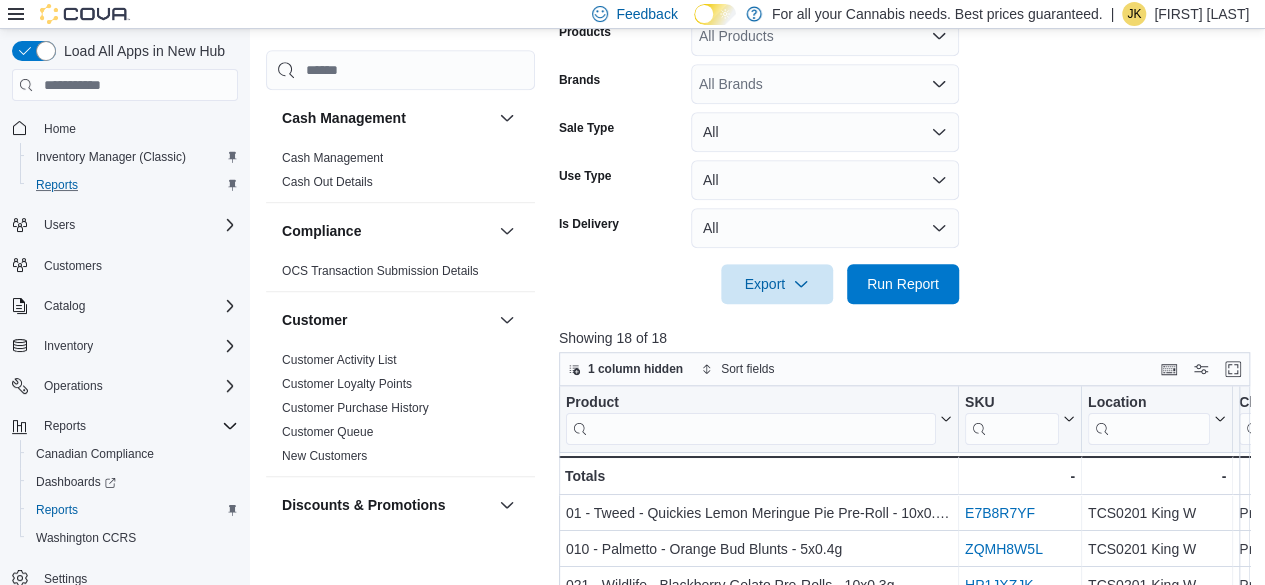 scroll, scrollTop: 568, scrollLeft: 0, axis: vertical 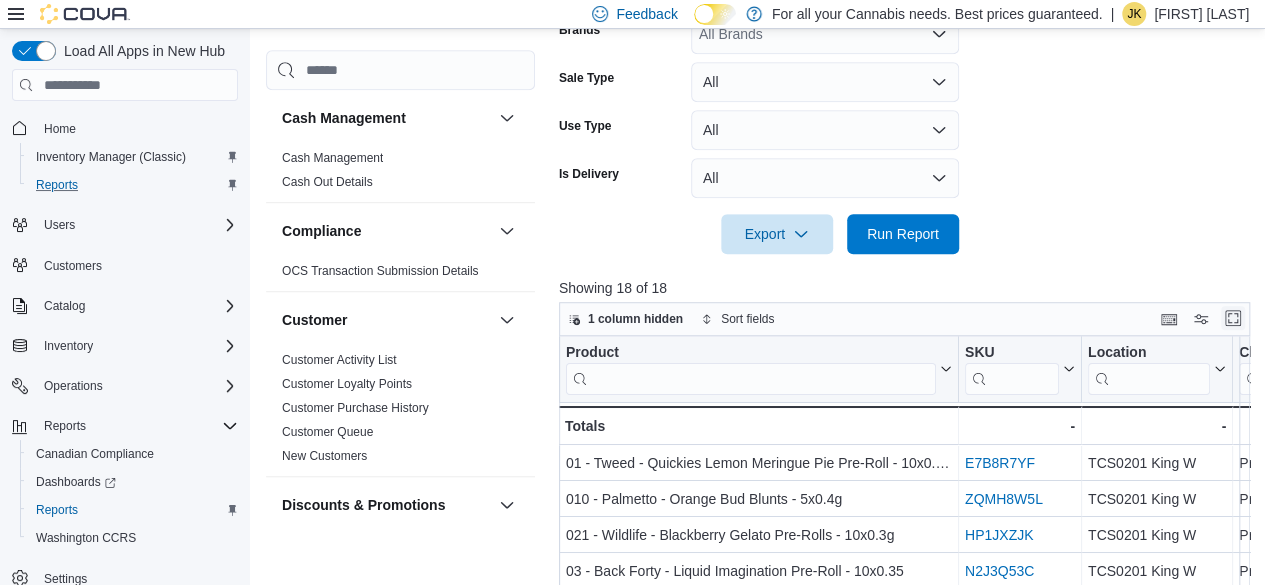 click at bounding box center (1233, 318) 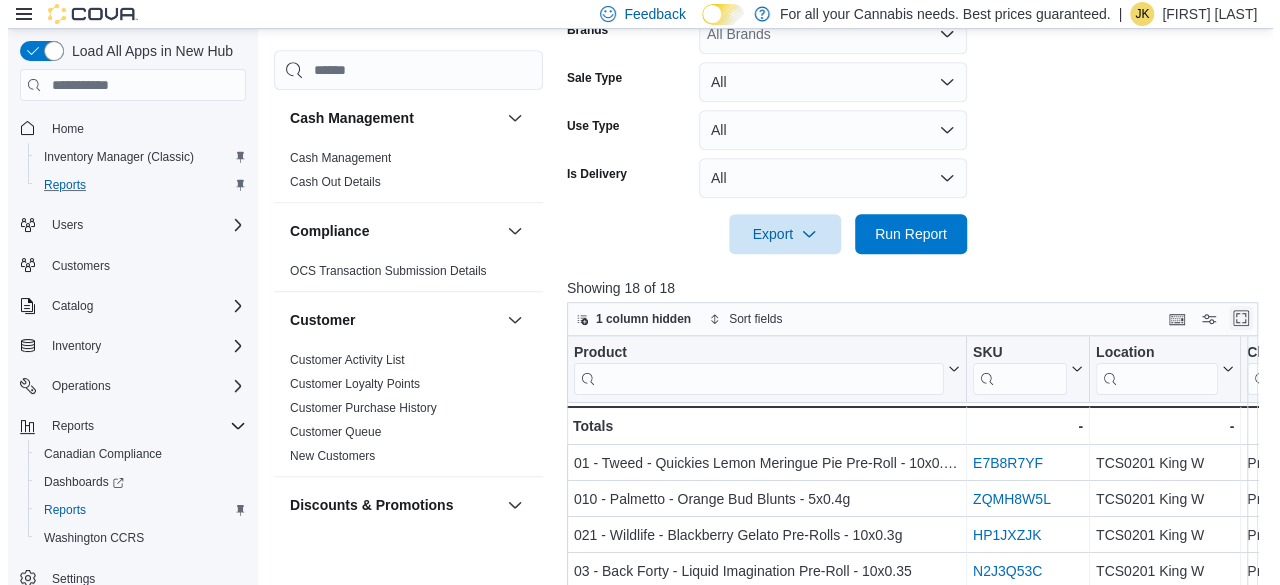 scroll, scrollTop: 0, scrollLeft: 0, axis: both 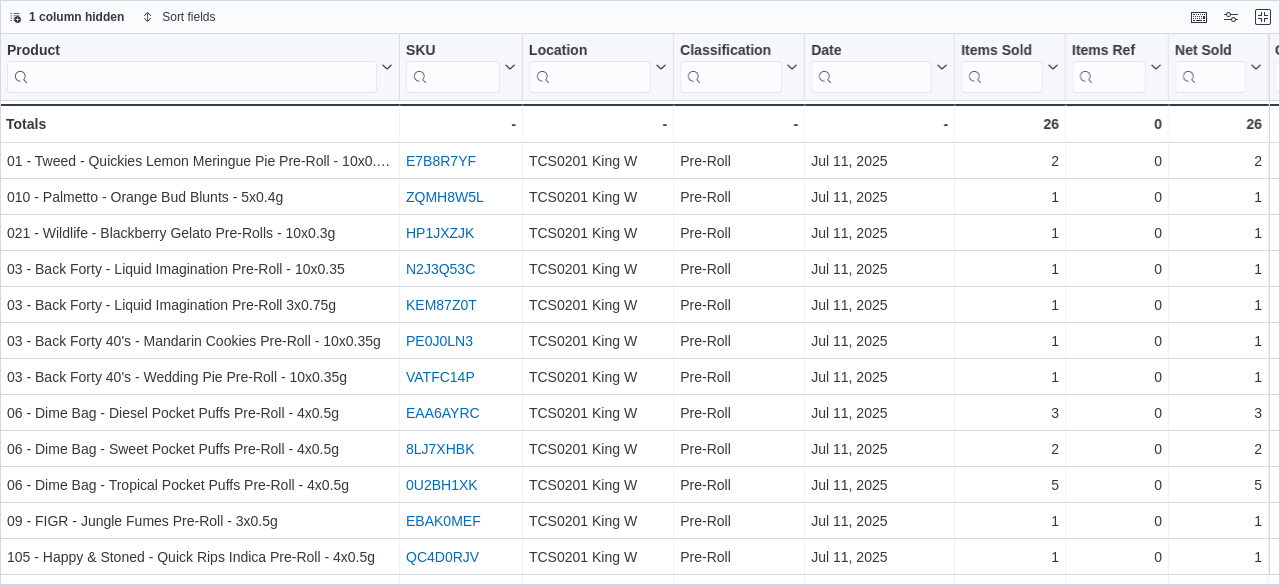 drag, startPoint x: 1268, startPoint y: 83, endPoint x: 1276, endPoint y: 121, distance: 38.832977 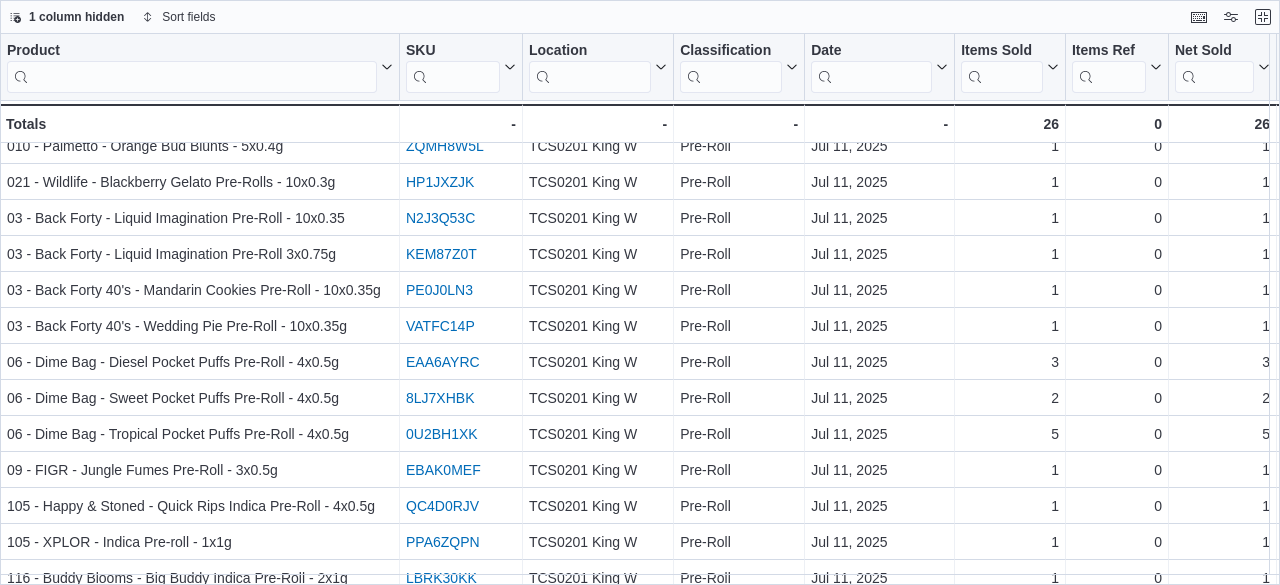scroll, scrollTop: 52, scrollLeft: 0, axis: vertical 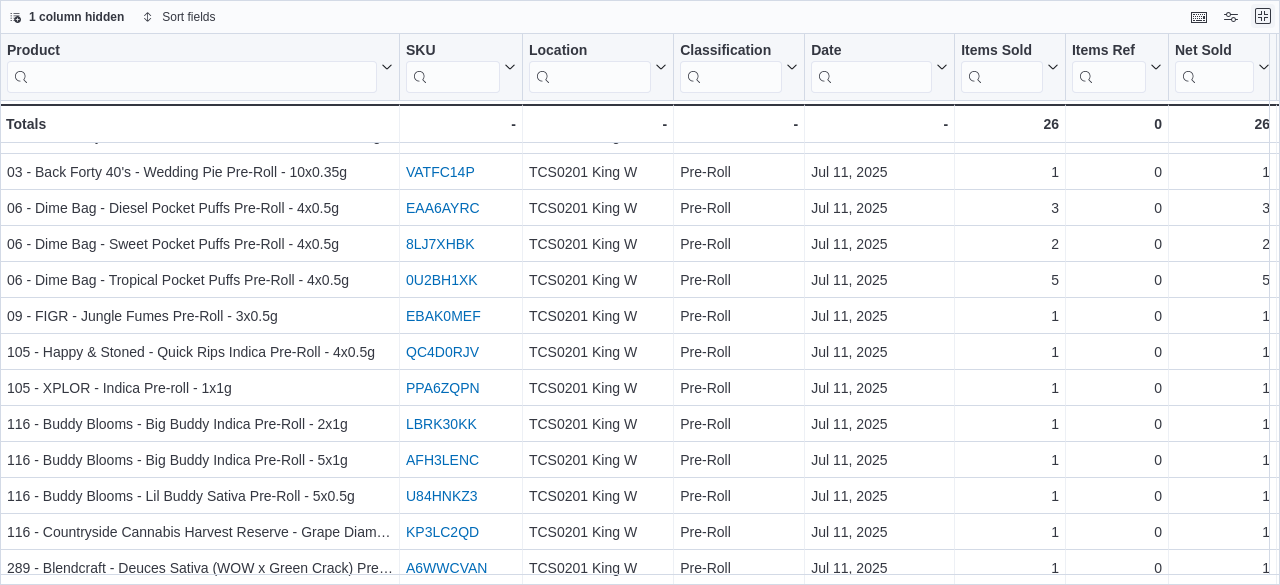 click at bounding box center [1263, 16] 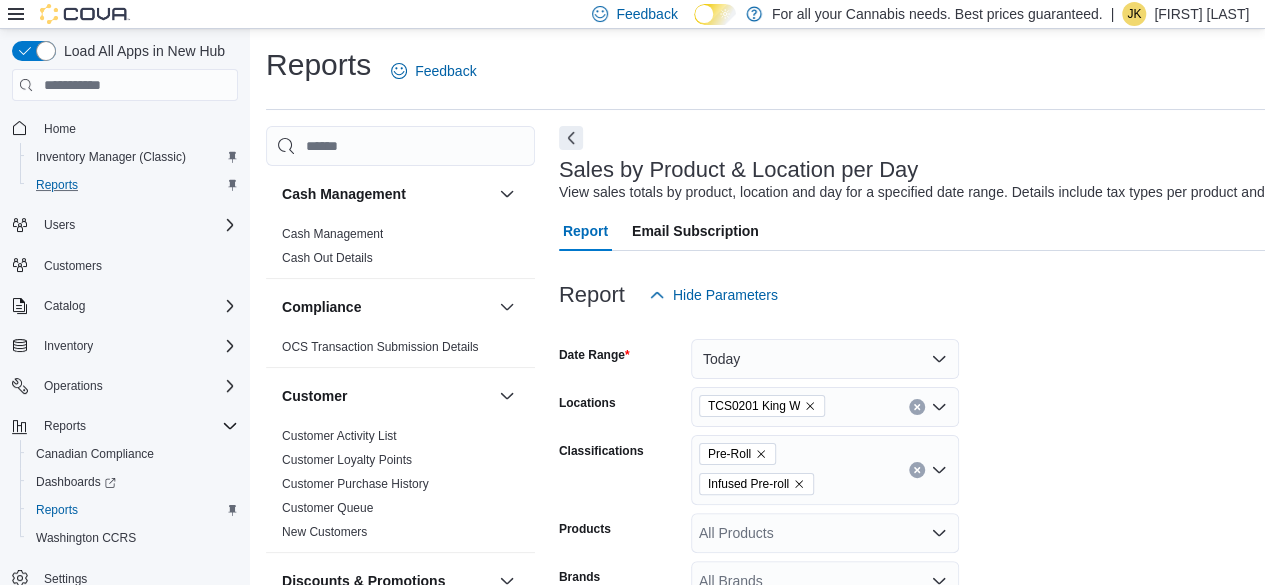 scroll, scrollTop: 277, scrollLeft: 0, axis: vertical 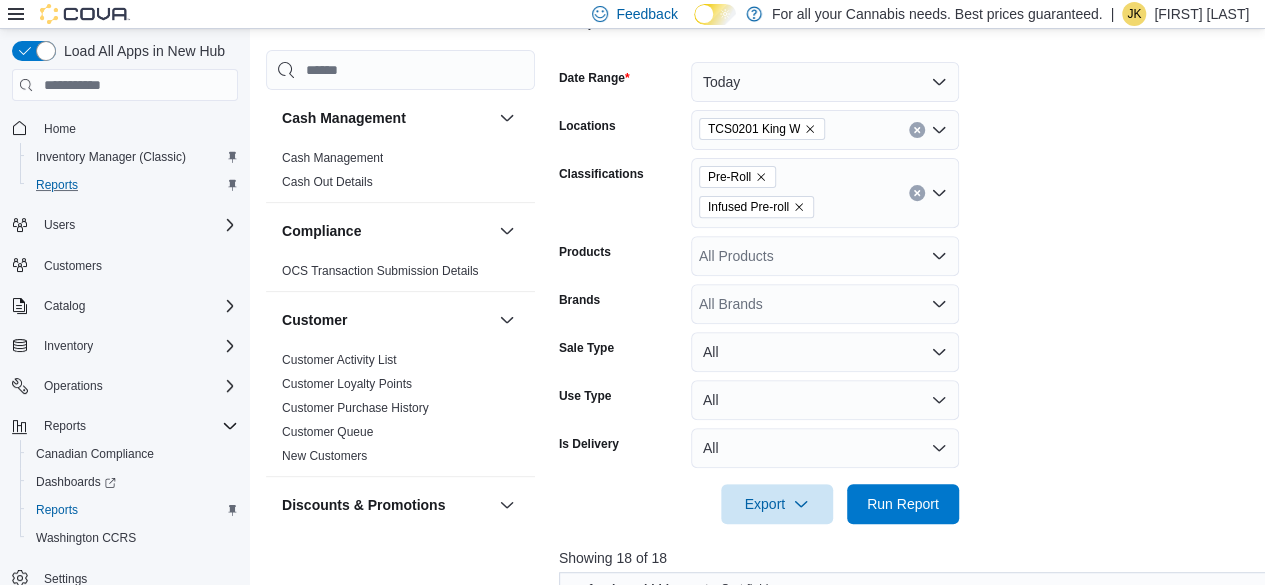 click 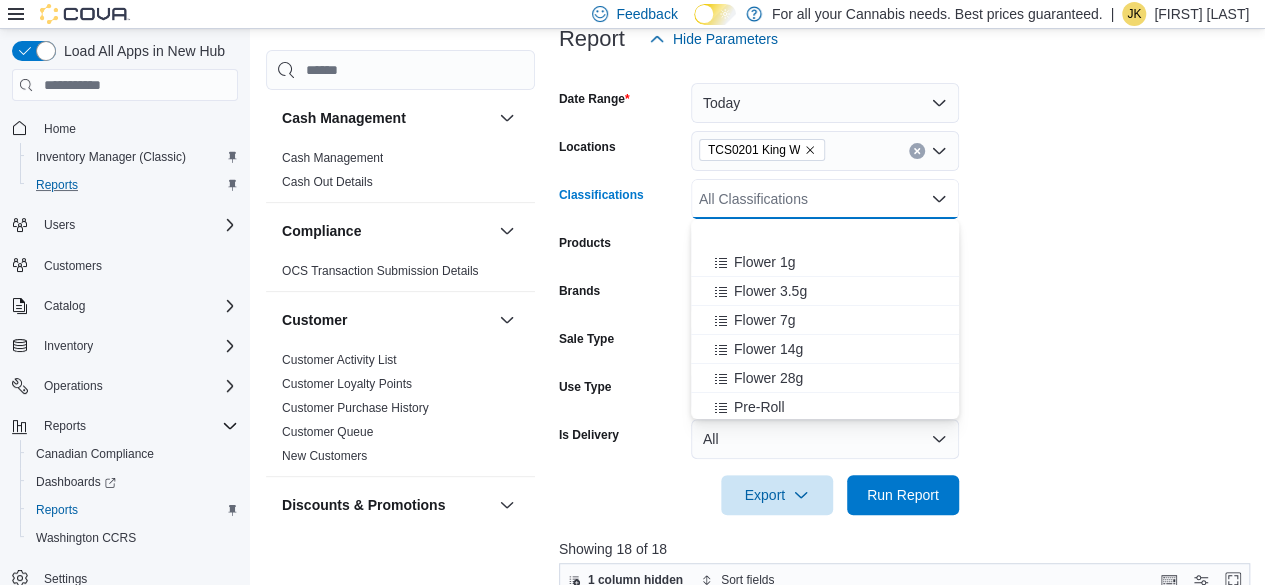 scroll, scrollTop: 0, scrollLeft: 0, axis: both 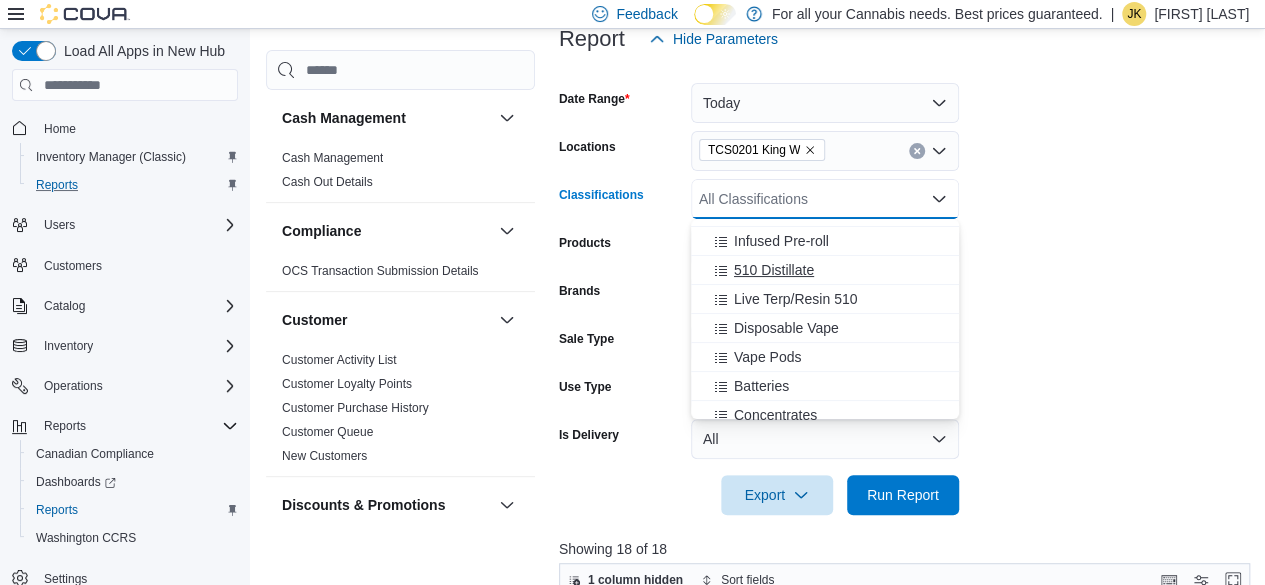 click on "510 Distillate" at bounding box center (825, 270) 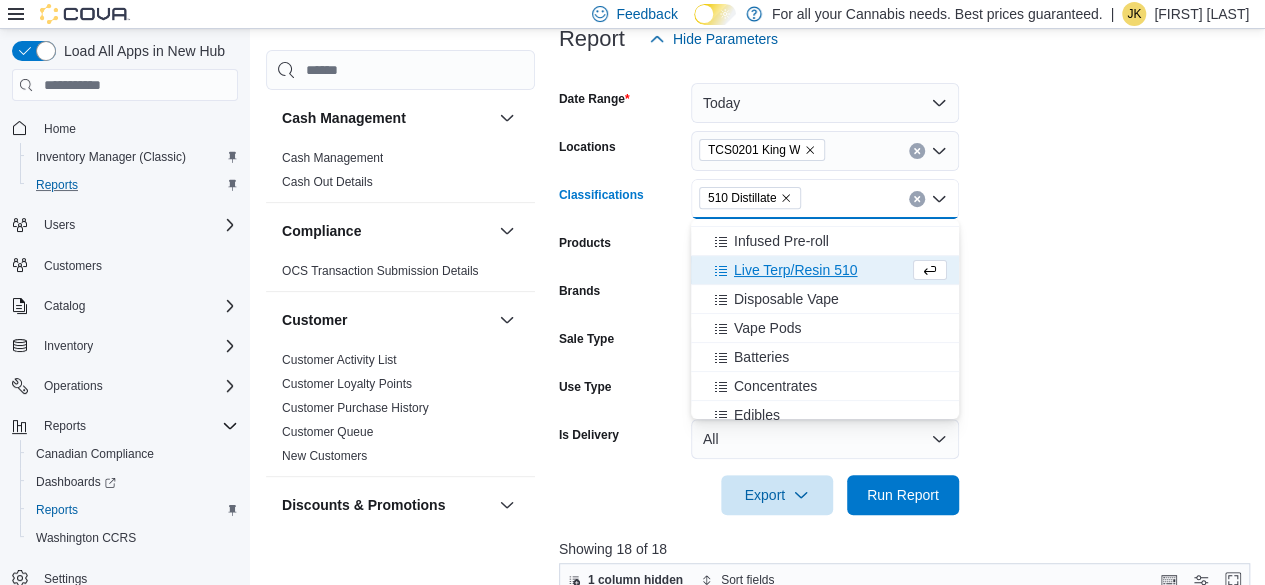 click on "Live Terp/Resin 510" at bounding box center [806, 270] 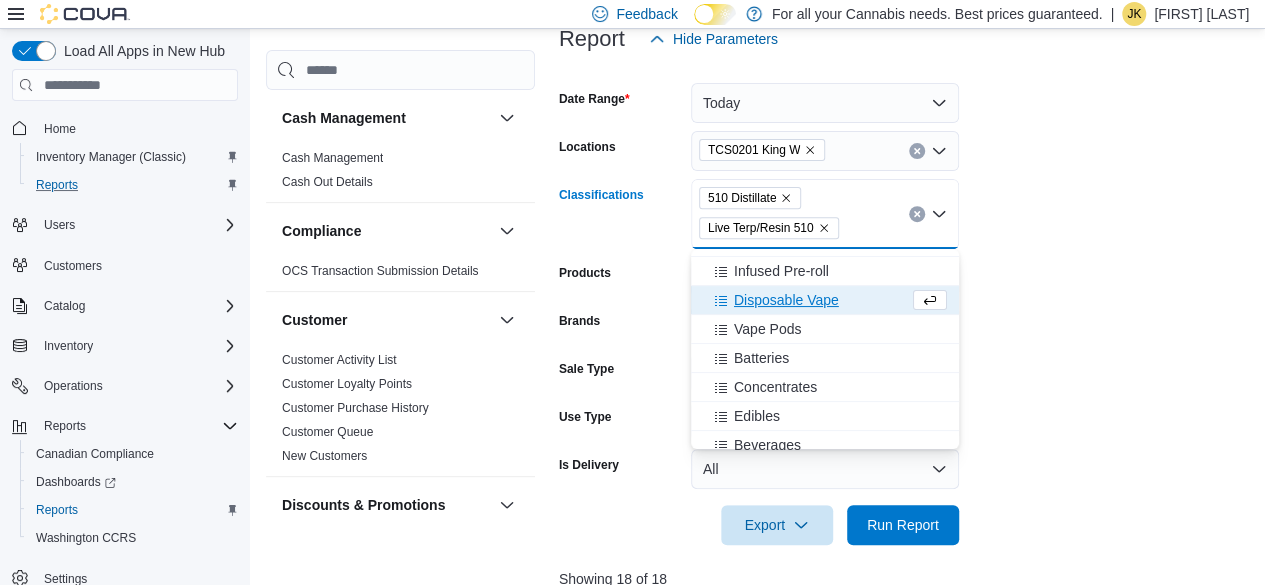 click on "Disposable Vape" at bounding box center [806, 300] 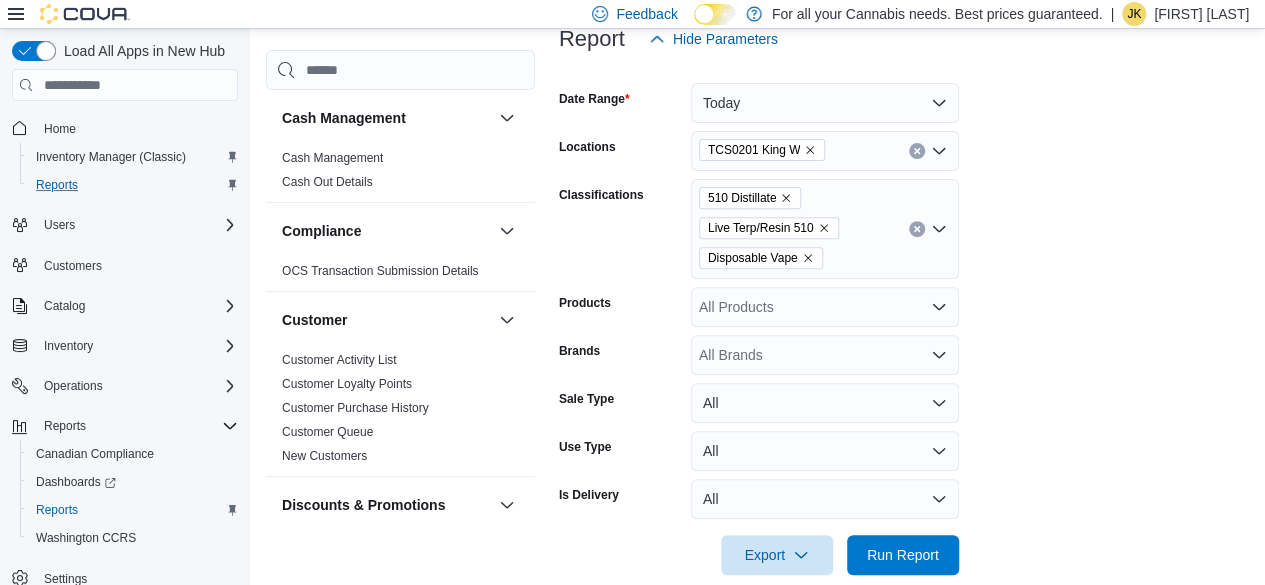 click on "Date Range Today Locations TCS0201 King W Classifications 510 Distillate Live Terp/Resin 510 Disposable Vape Products All Products Brands All Brands Sale Type All Use Type All Is Delivery All Export  Run Report" at bounding box center [908, 317] 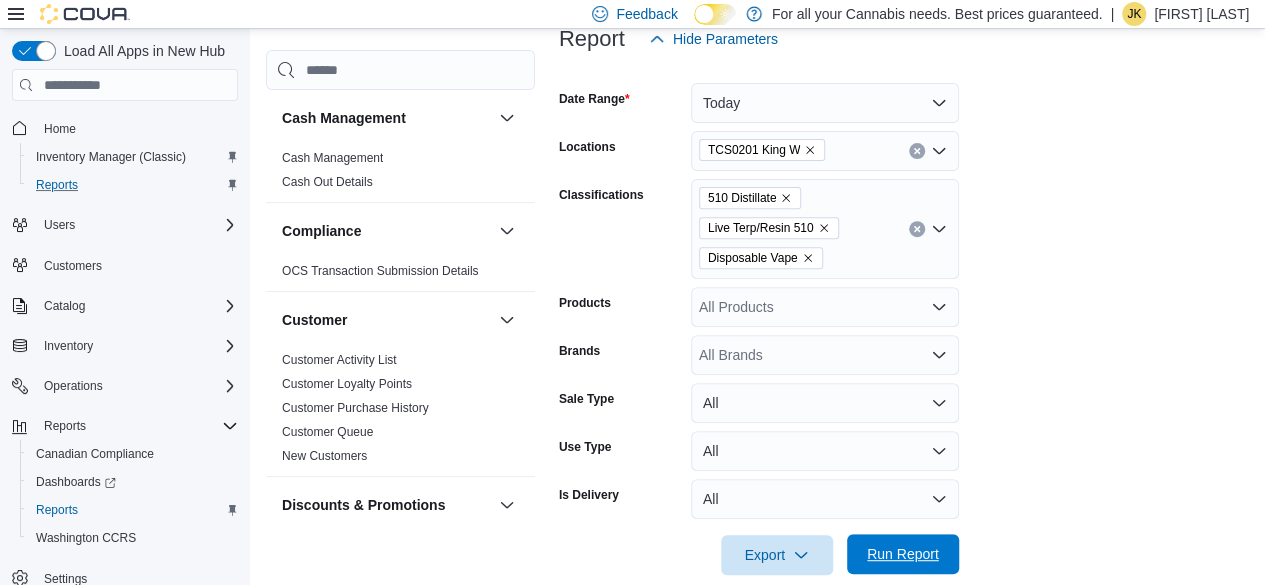 click on "Run Report" at bounding box center [903, 554] 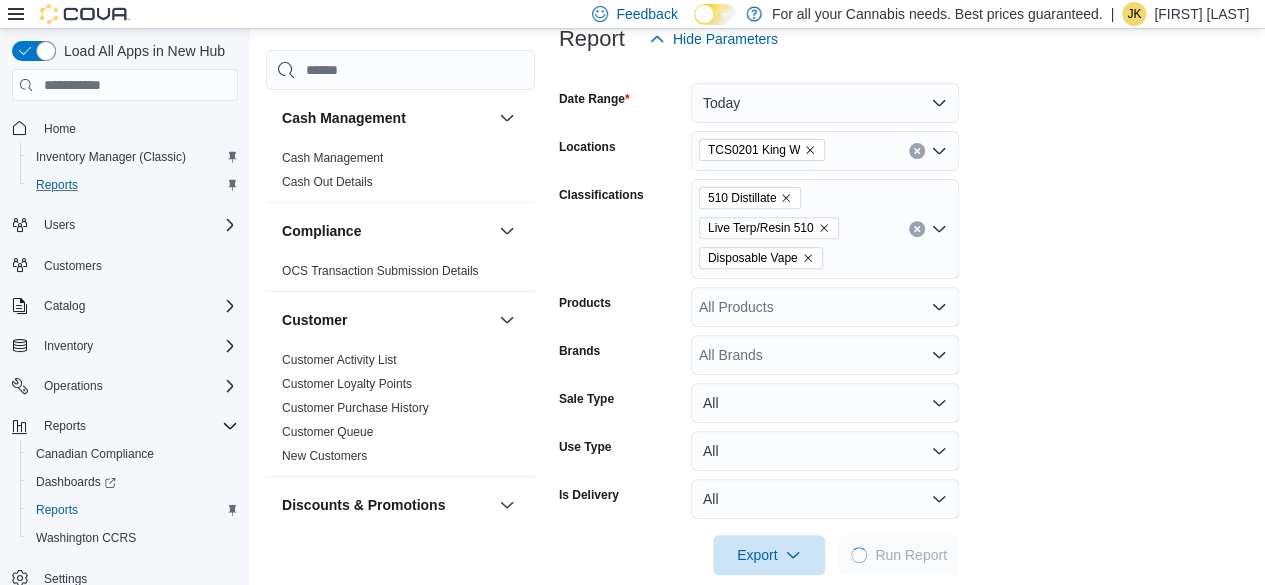 scroll, scrollTop: 0, scrollLeft: 0, axis: both 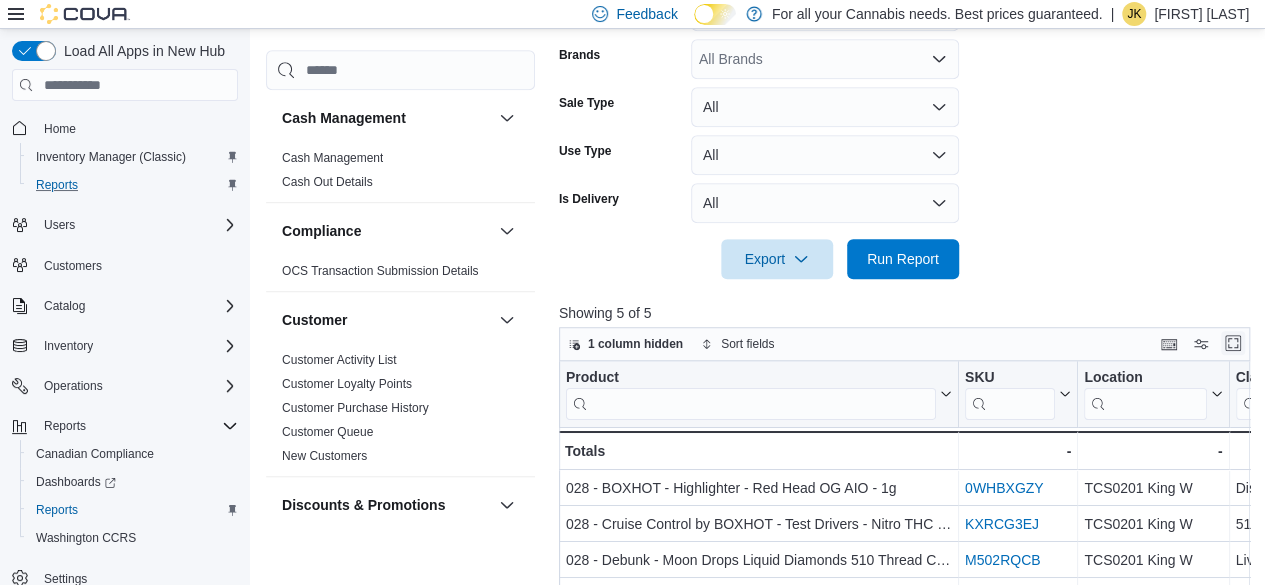 click at bounding box center [1233, 343] 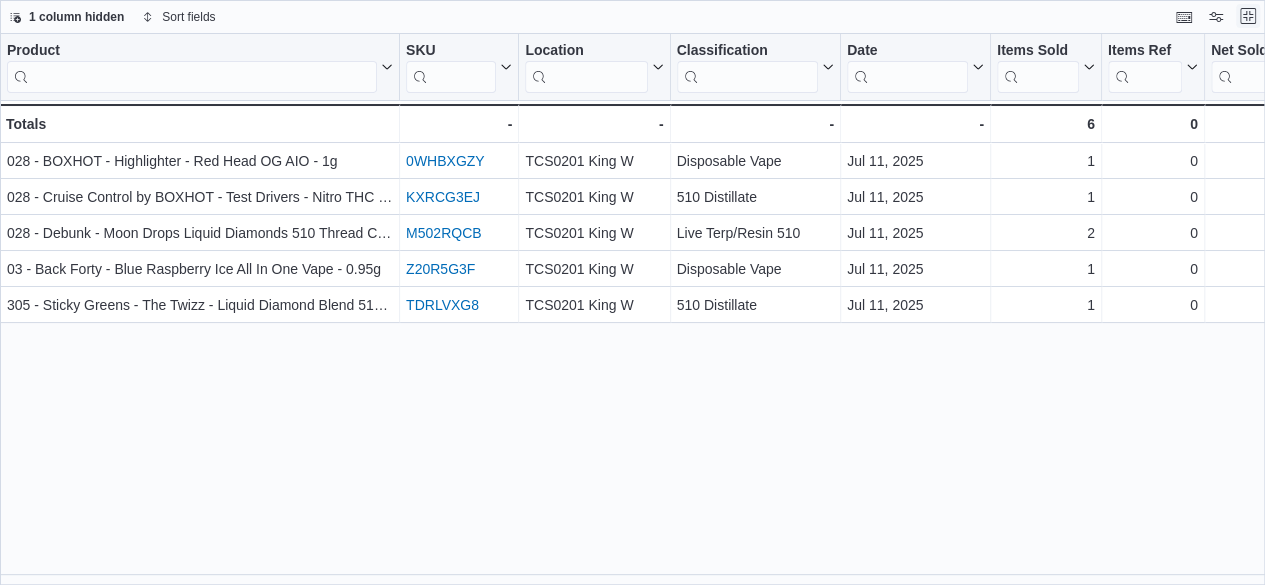scroll, scrollTop: 0, scrollLeft: 0, axis: both 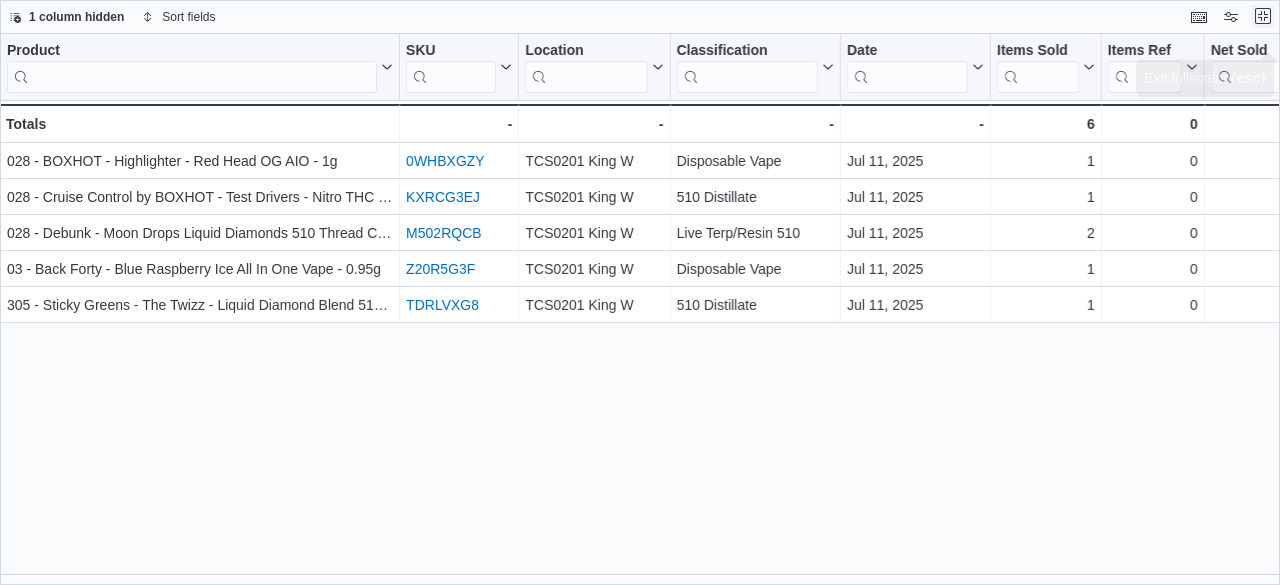 click at bounding box center (1263, 16) 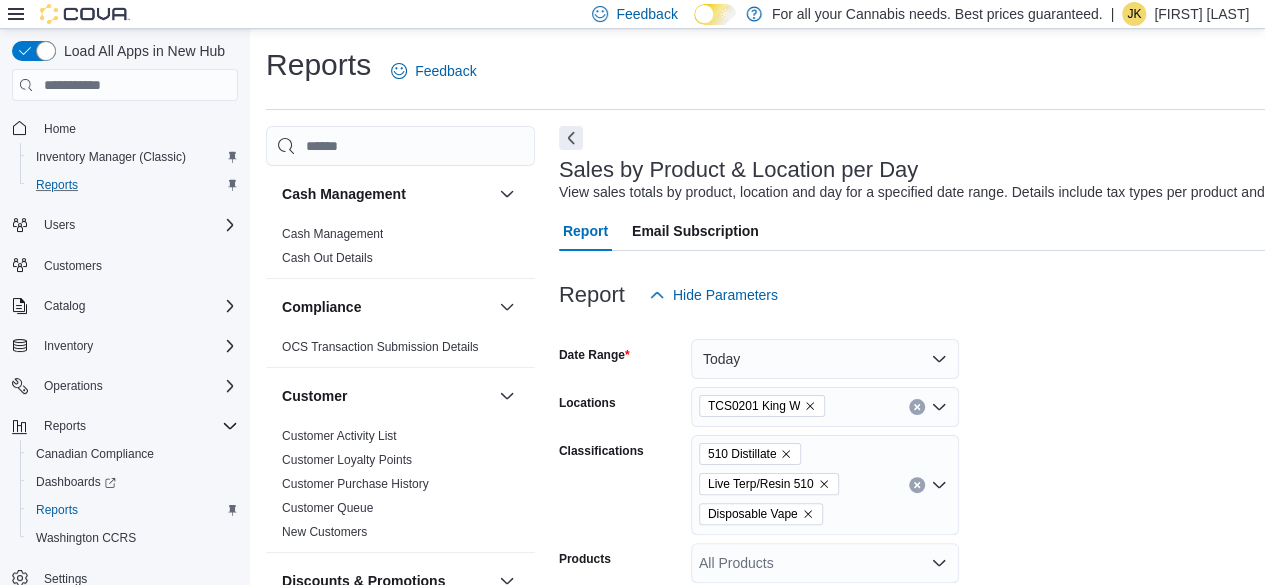 scroll, scrollTop: 285, scrollLeft: 0, axis: vertical 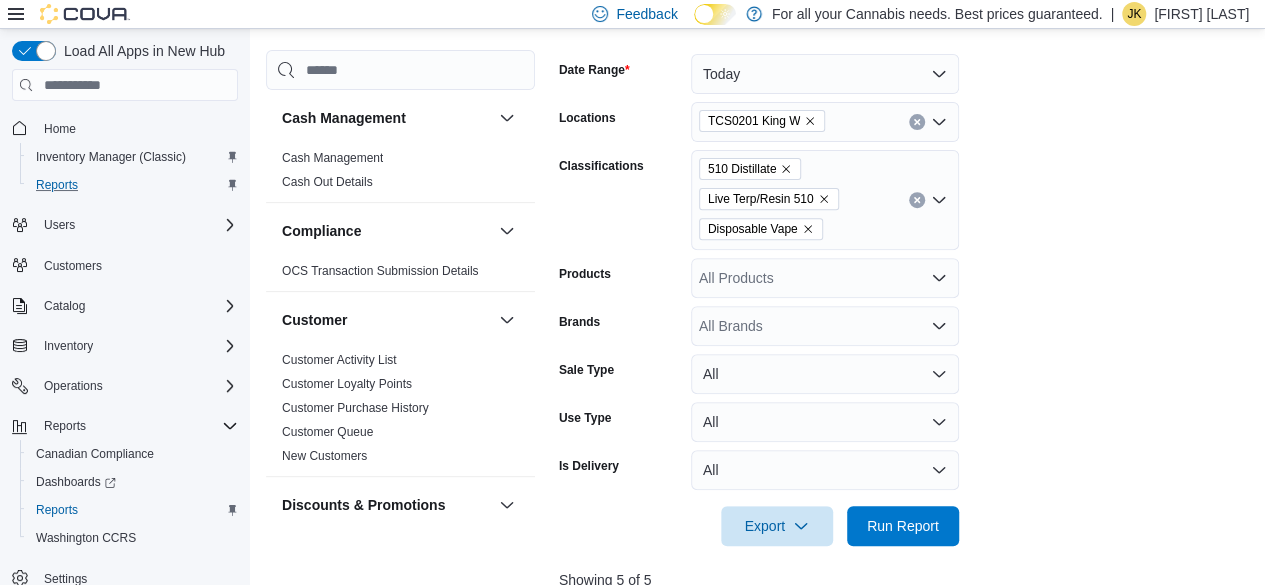 click on "510 Distillate Live Terp/Resin 510 Disposable Vape" at bounding box center [825, 200] 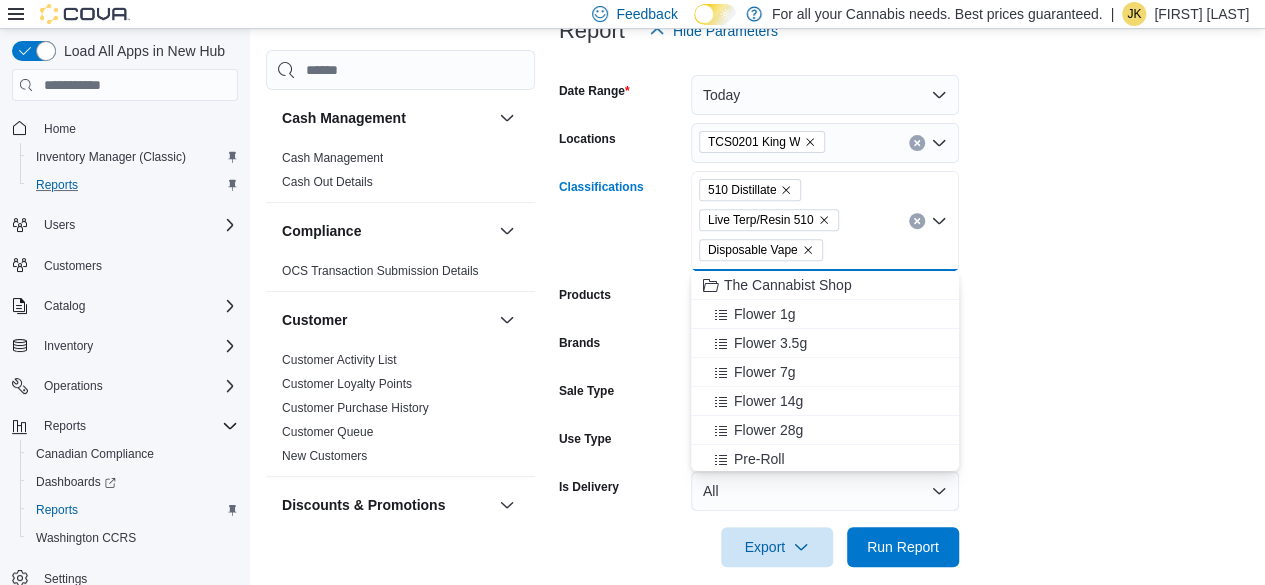 click at bounding box center [917, 221] 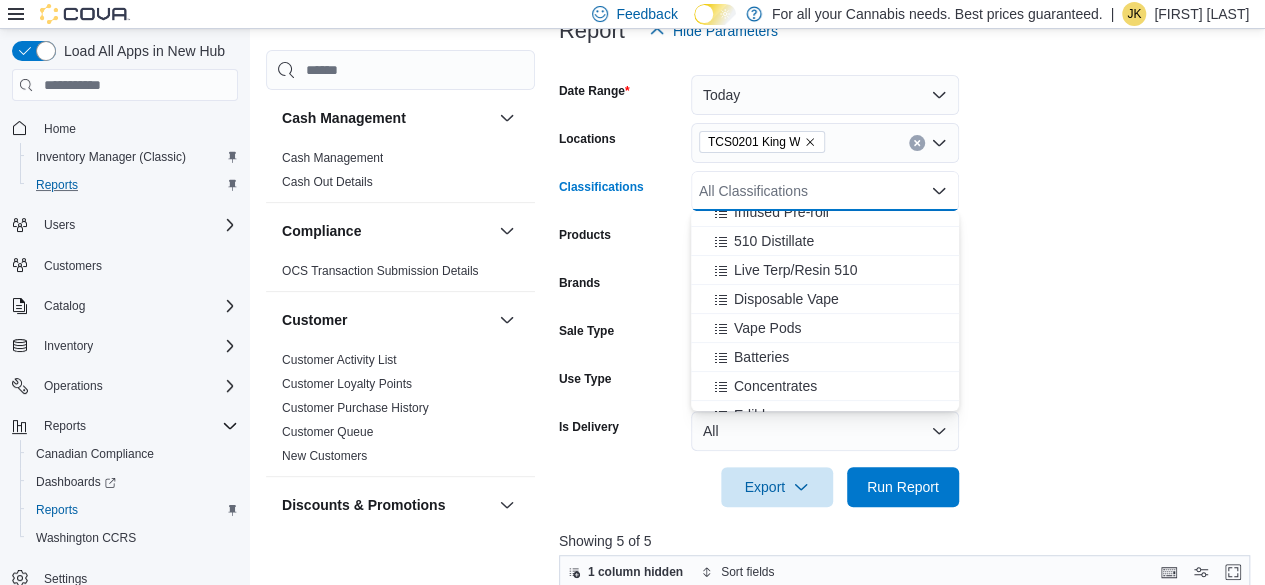 scroll, scrollTop: 251, scrollLeft: 0, axis: vertical 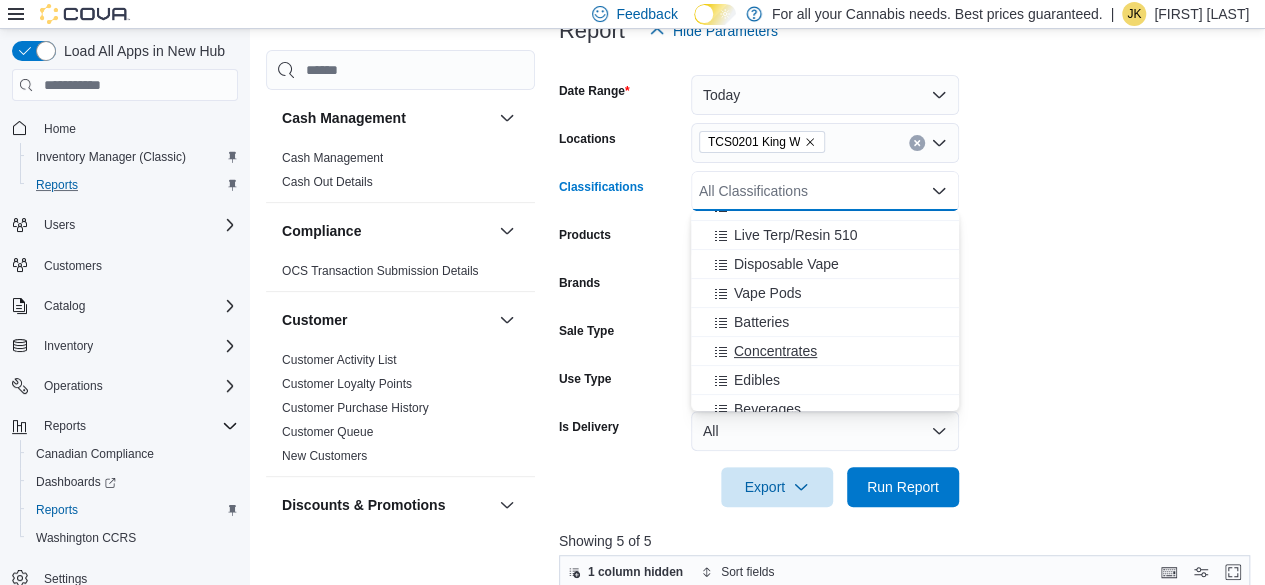 click on "Concentrates" at bounding box center (825, 351) 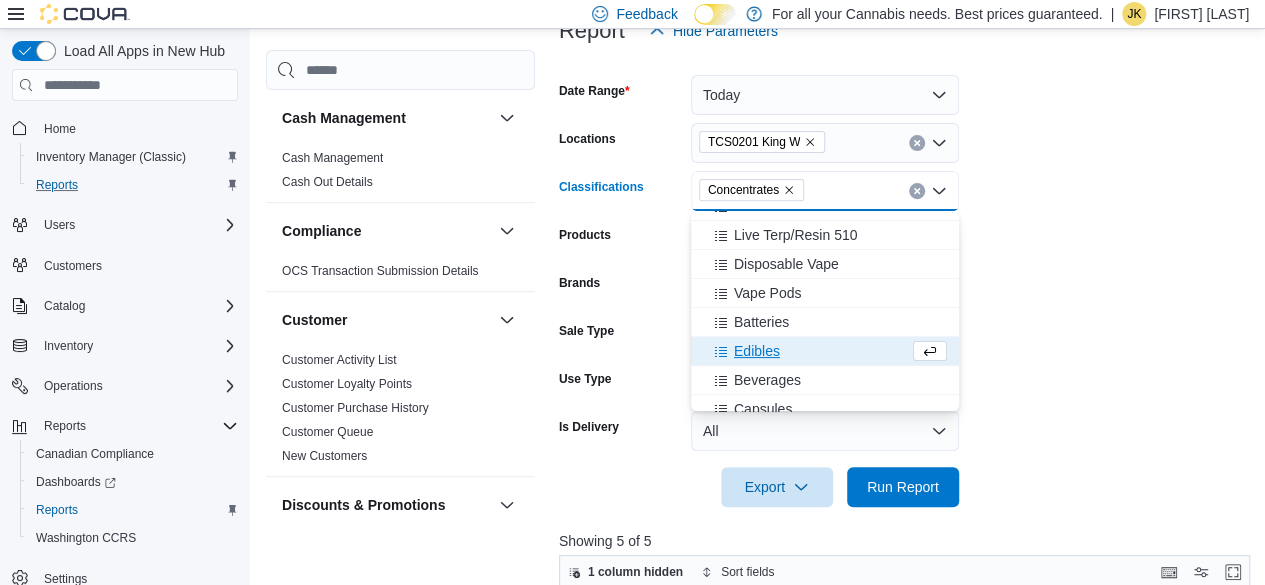click on "Edibles" at bounding box center (806, 351) 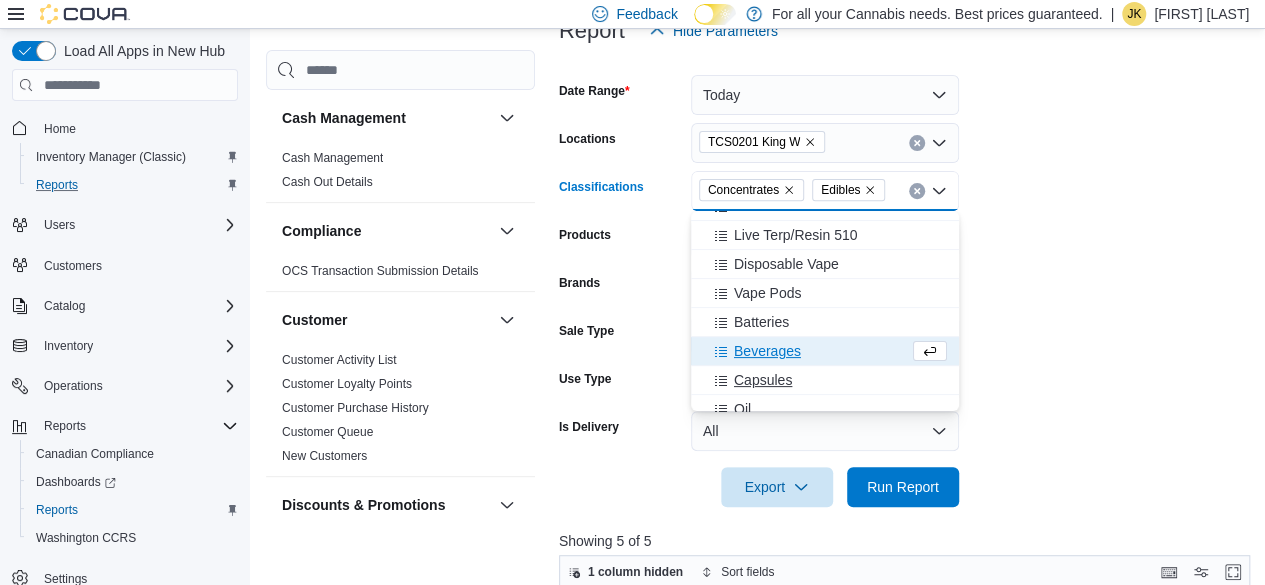 click on "Capsules" at bounding box center [825, 380] 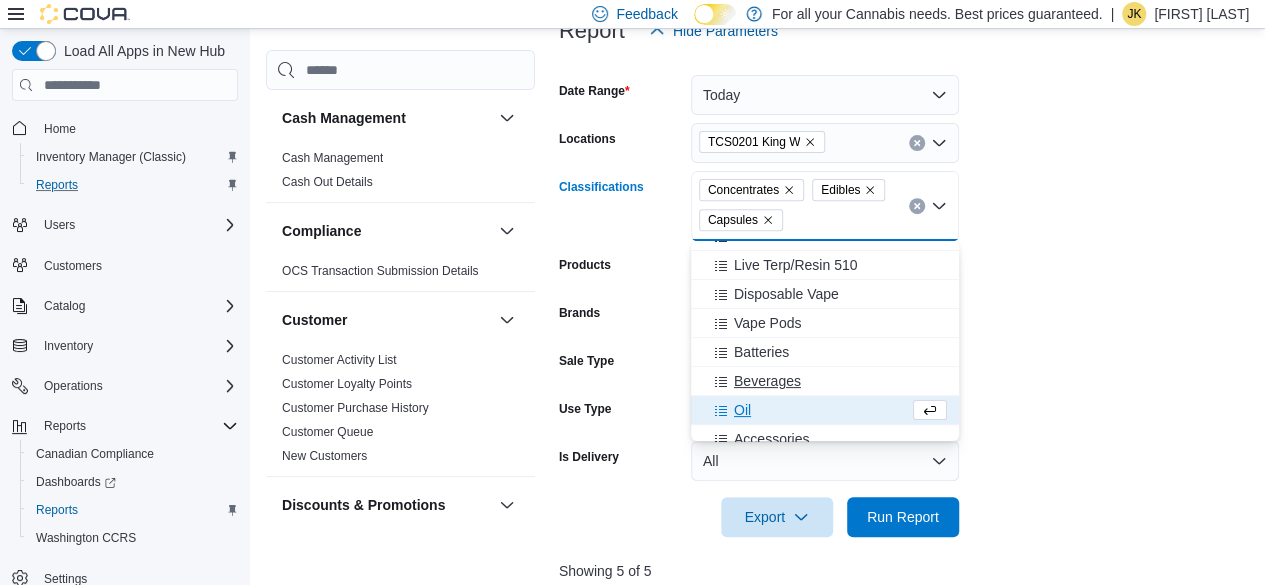 click on "Beverages" at bounding box center (825, 381) 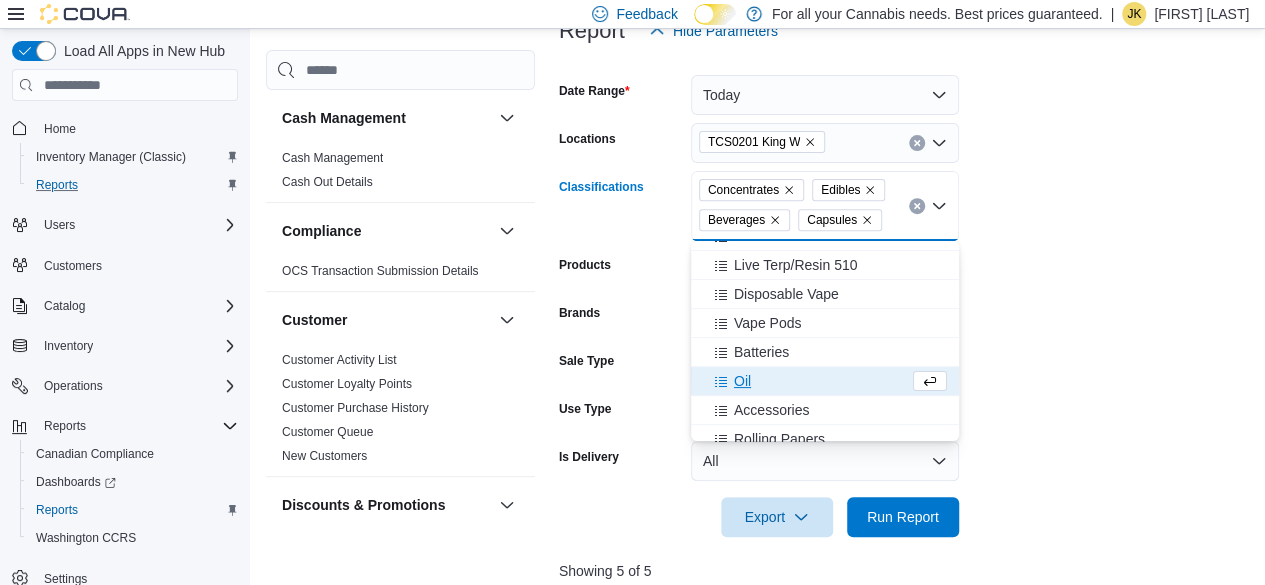 click on "Oil" at bounding box center [806, 381] 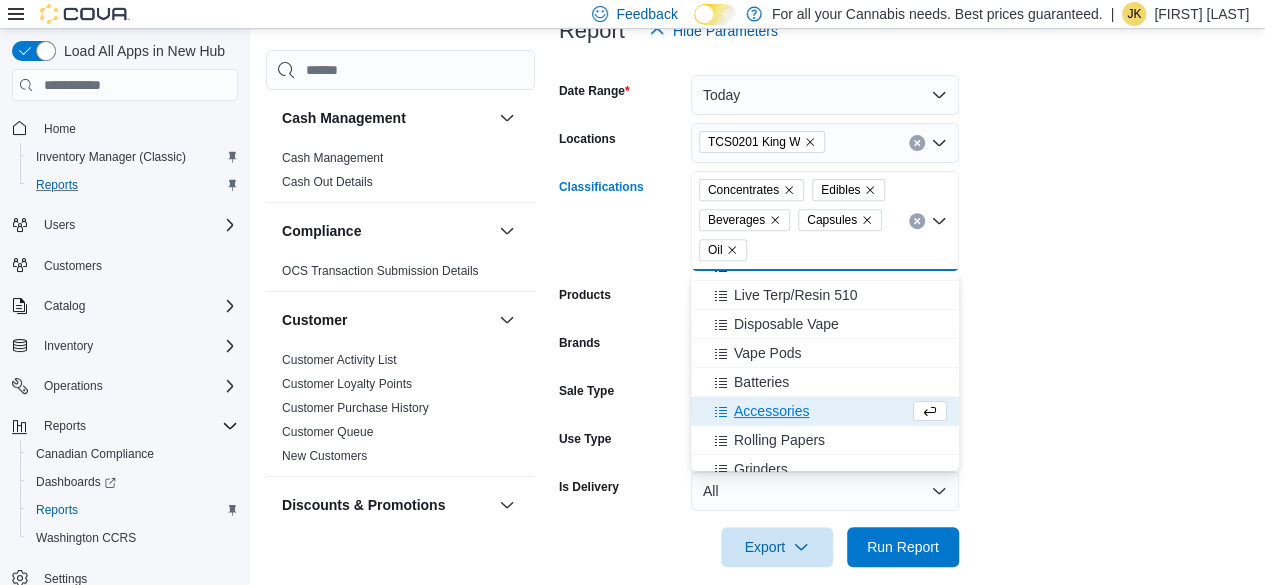 click on "Date Range Today Locations TCS0201 King W Classifications Concentrates Edibles Beverages Capsules Oil Combo box. Selected. Concentrates, Edibles, Beverages, Capsules, Oil. Press Backspace to delete Oil. Combo box input. All Classifications. Type some text or, to display a list of choices, press Down Arrow. To exit the list of choices, press Escape. Products All Products Brands All Brands Sale Type All Use Type All Is Delivery All Export  Run Report" at bounding box center (908, 309) 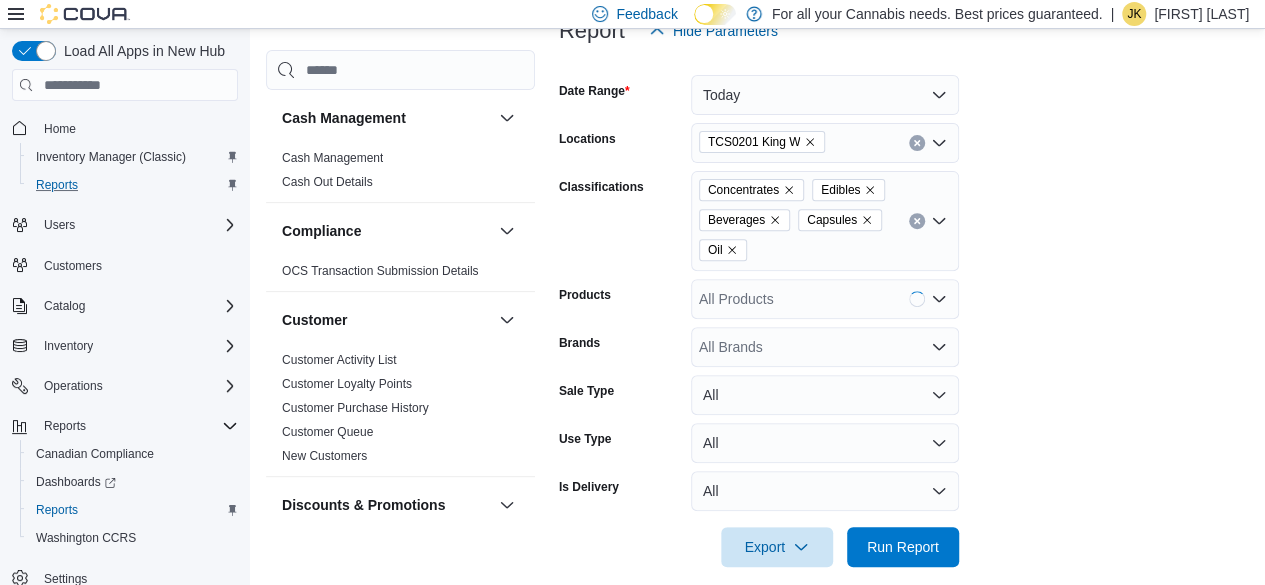 scroll, scrollTop: 412, scrollLeft: 0, axis: vertical 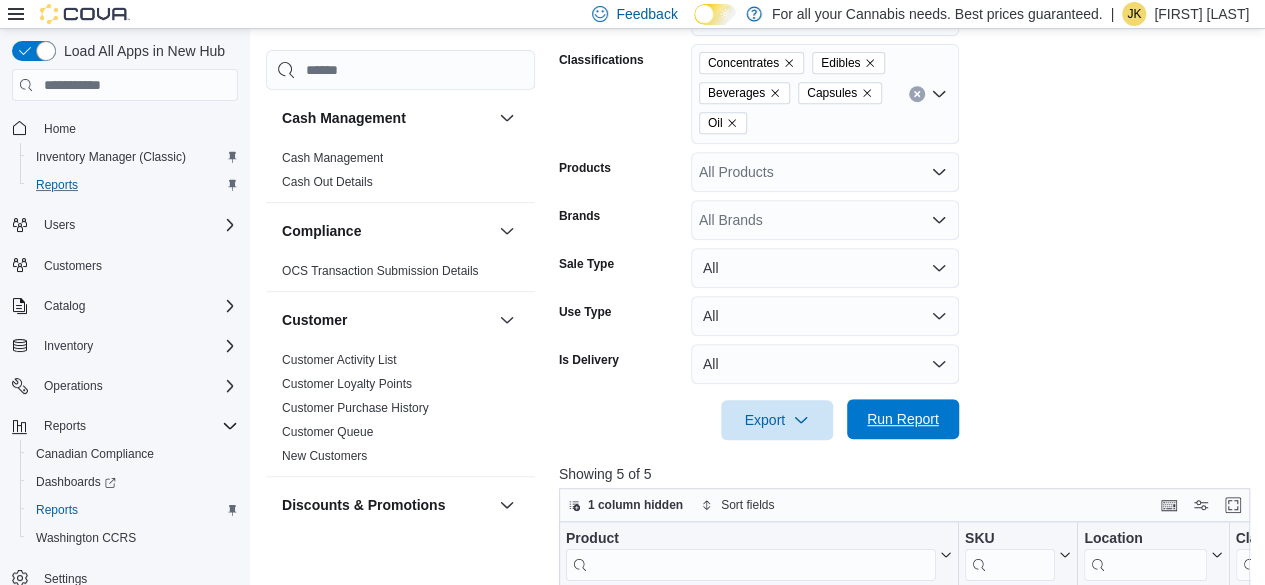 click on "Run Report" at bounding box center [903, 419] 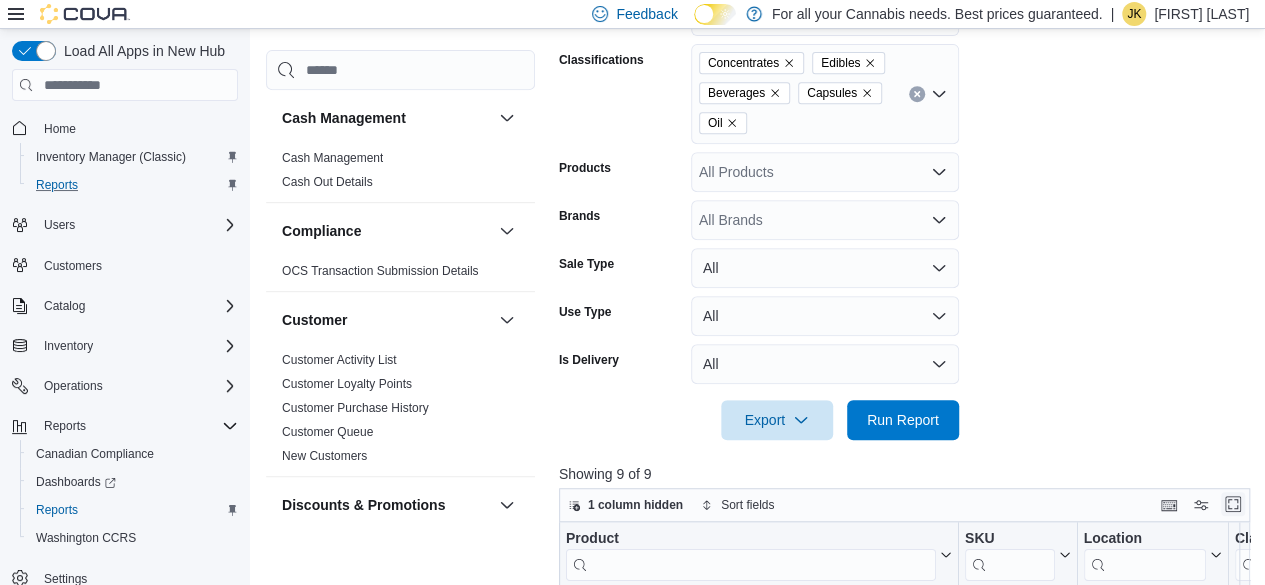 click at bounding box center (1233, 504) 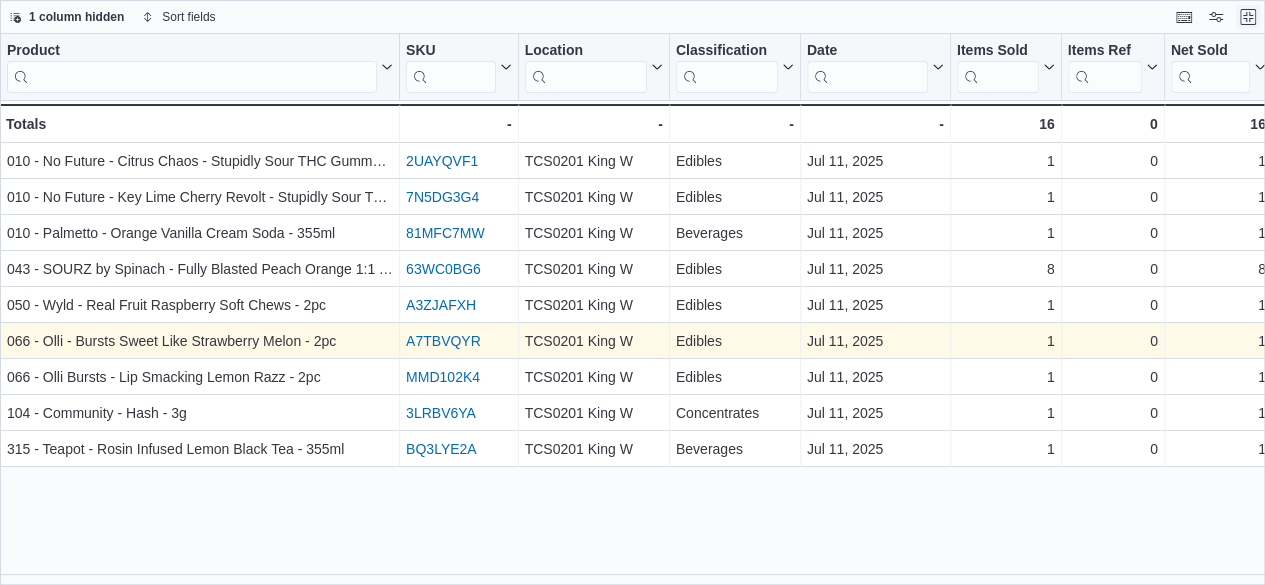 scroll, scrollTop: 0, scrollLeft: 0, axis: both 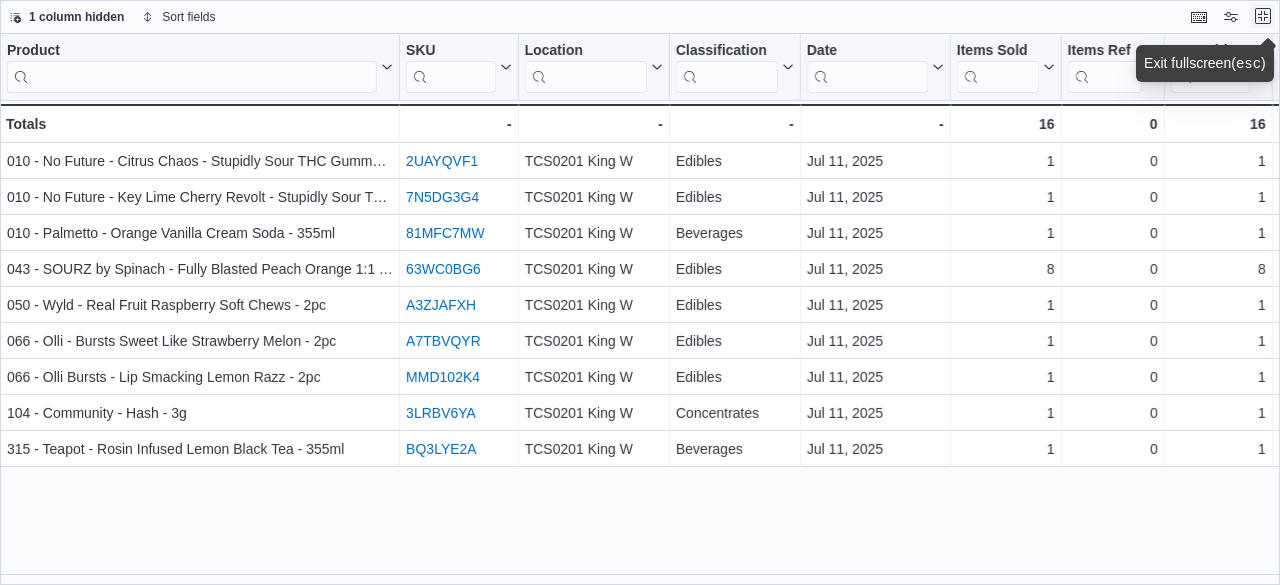 click at bounding box center (1263, 16) 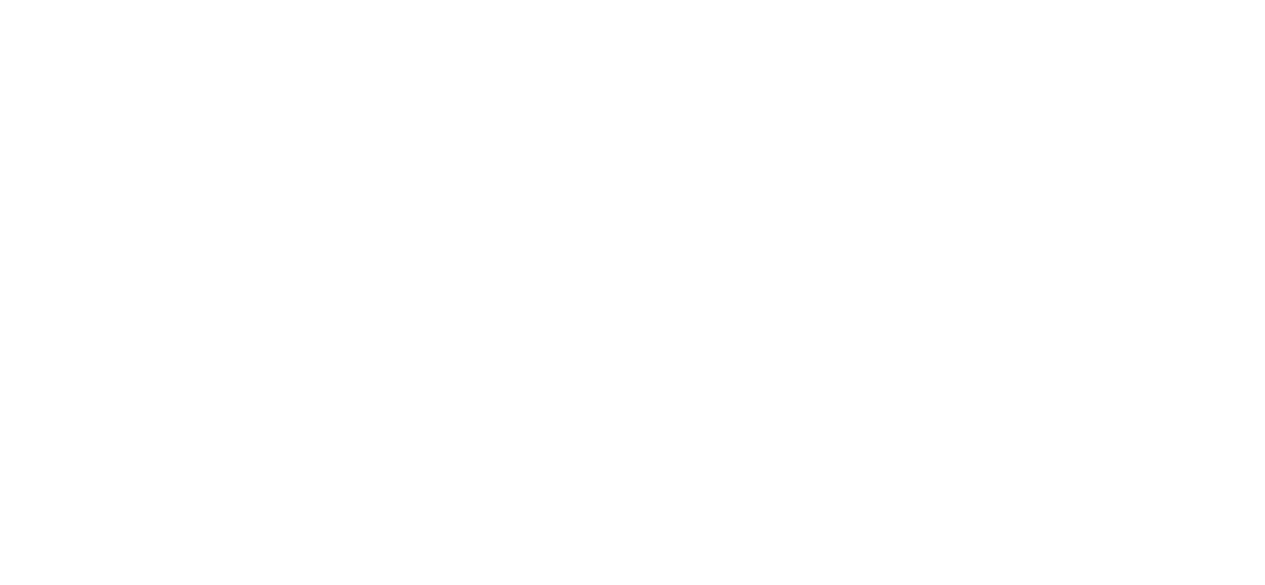 scroll, scrollTop: 0, scrollLeft: 0, axis: both 